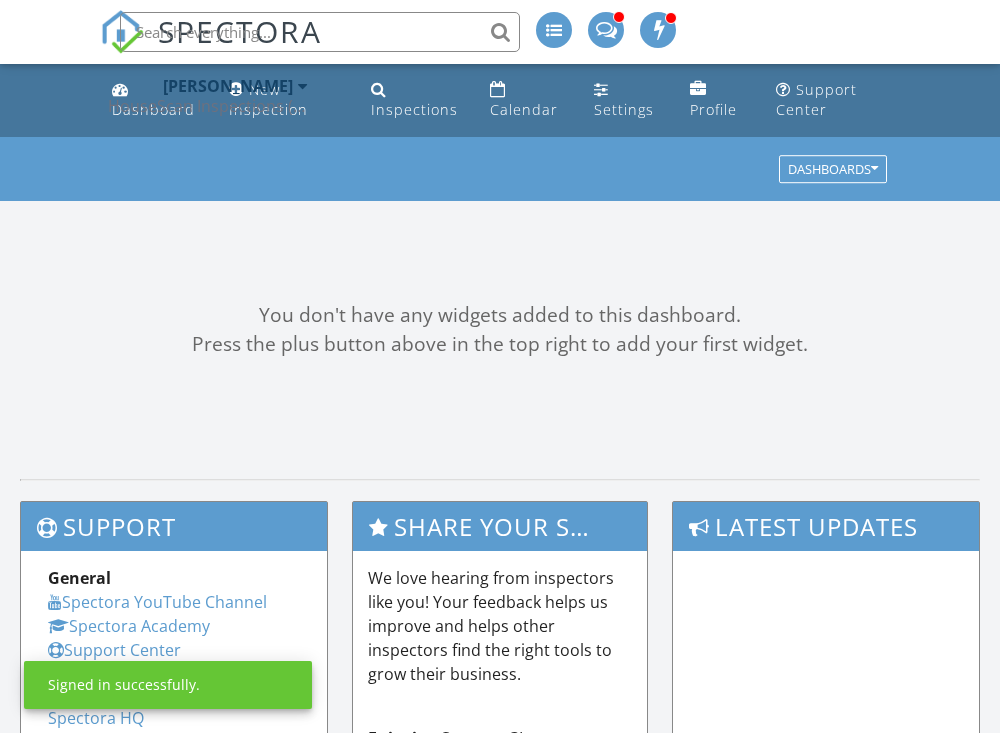 scroll, scrollTop: 0, scrollLeft: 0, axis: both 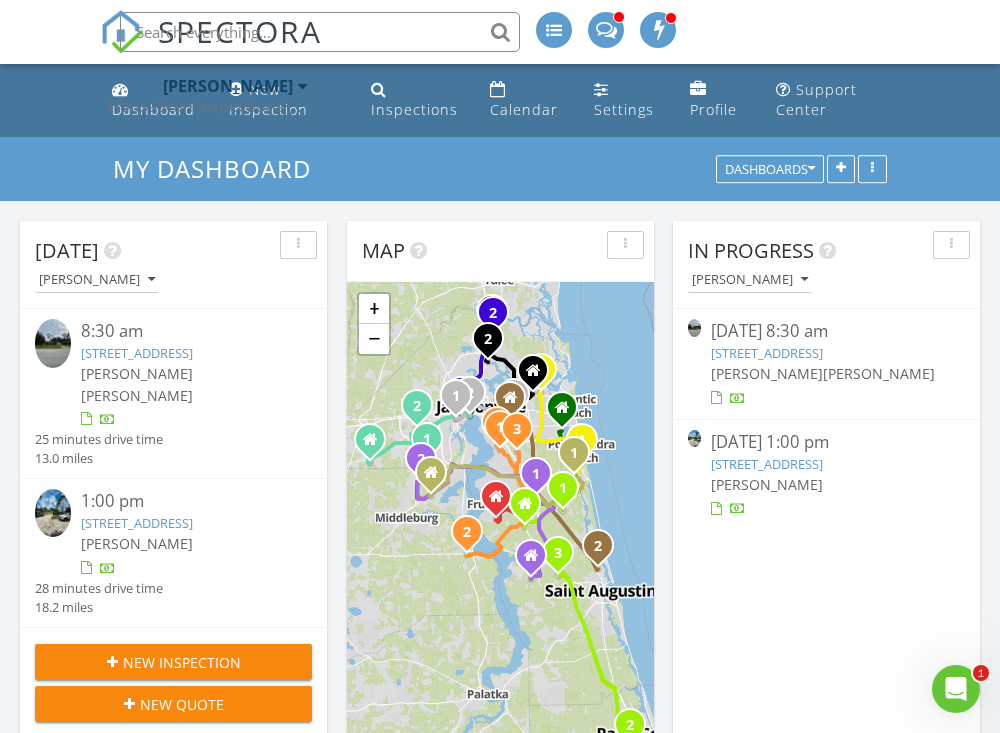 click on "[STREET_ADDRESS]" at bounding box center (767, 464) 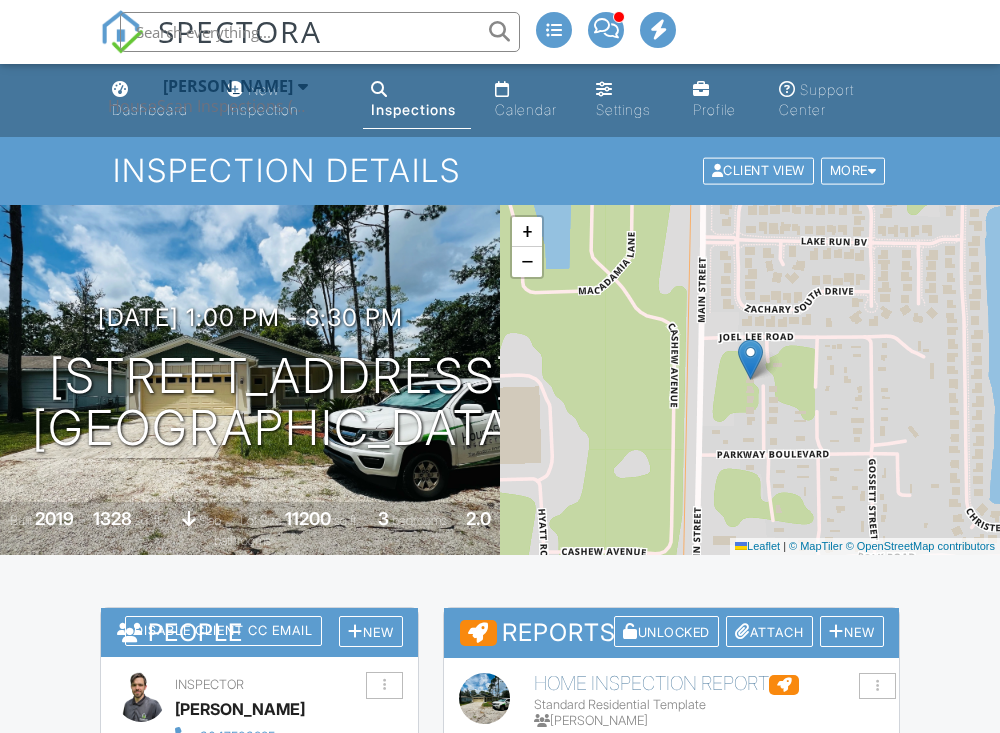 scroll, scrollTop: 0, scrollLeft: 0, axis: both 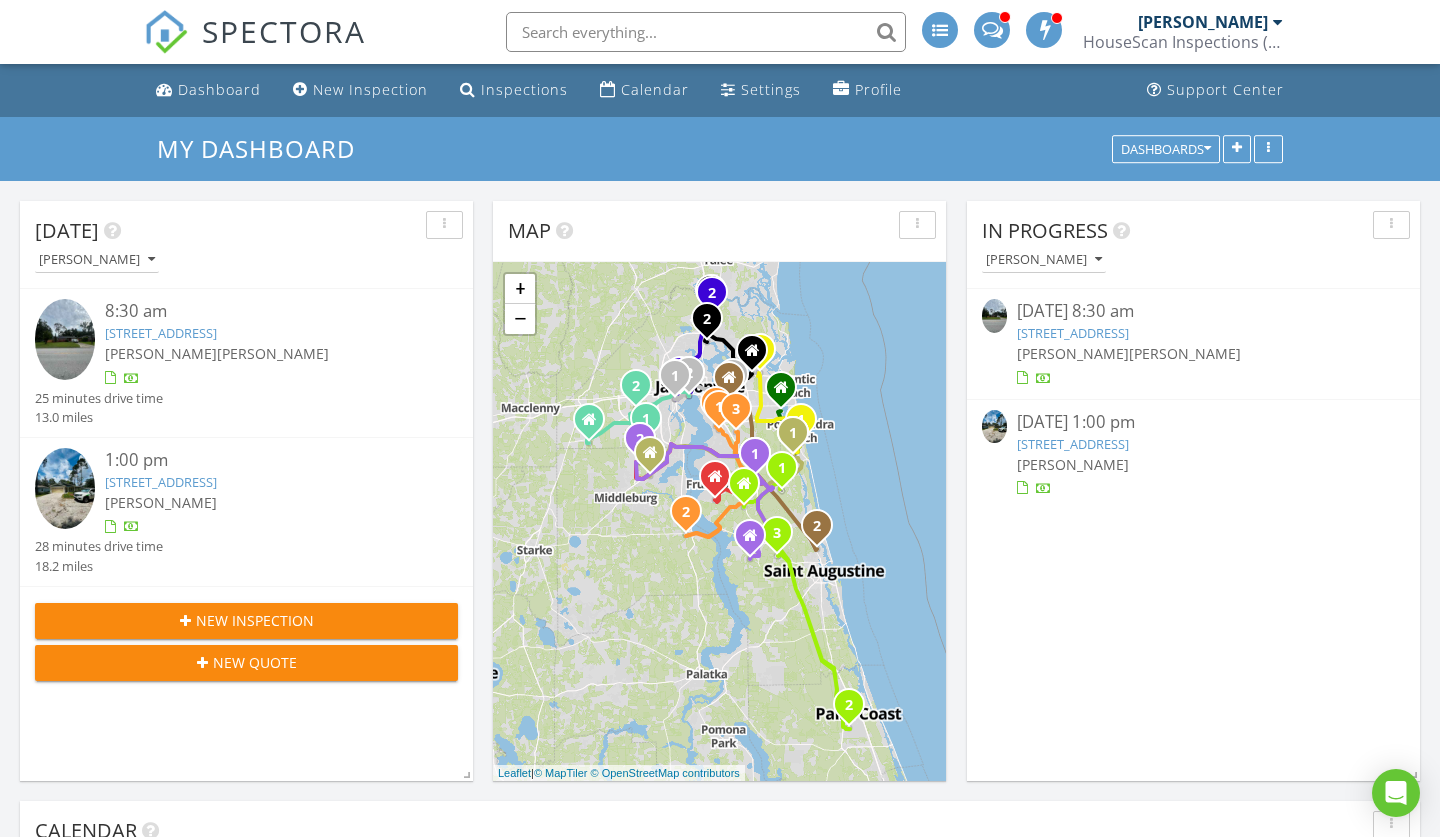click on "14542 1st Avenue, Jacksonville, FL 32218" at bounding box center (1073, 444) 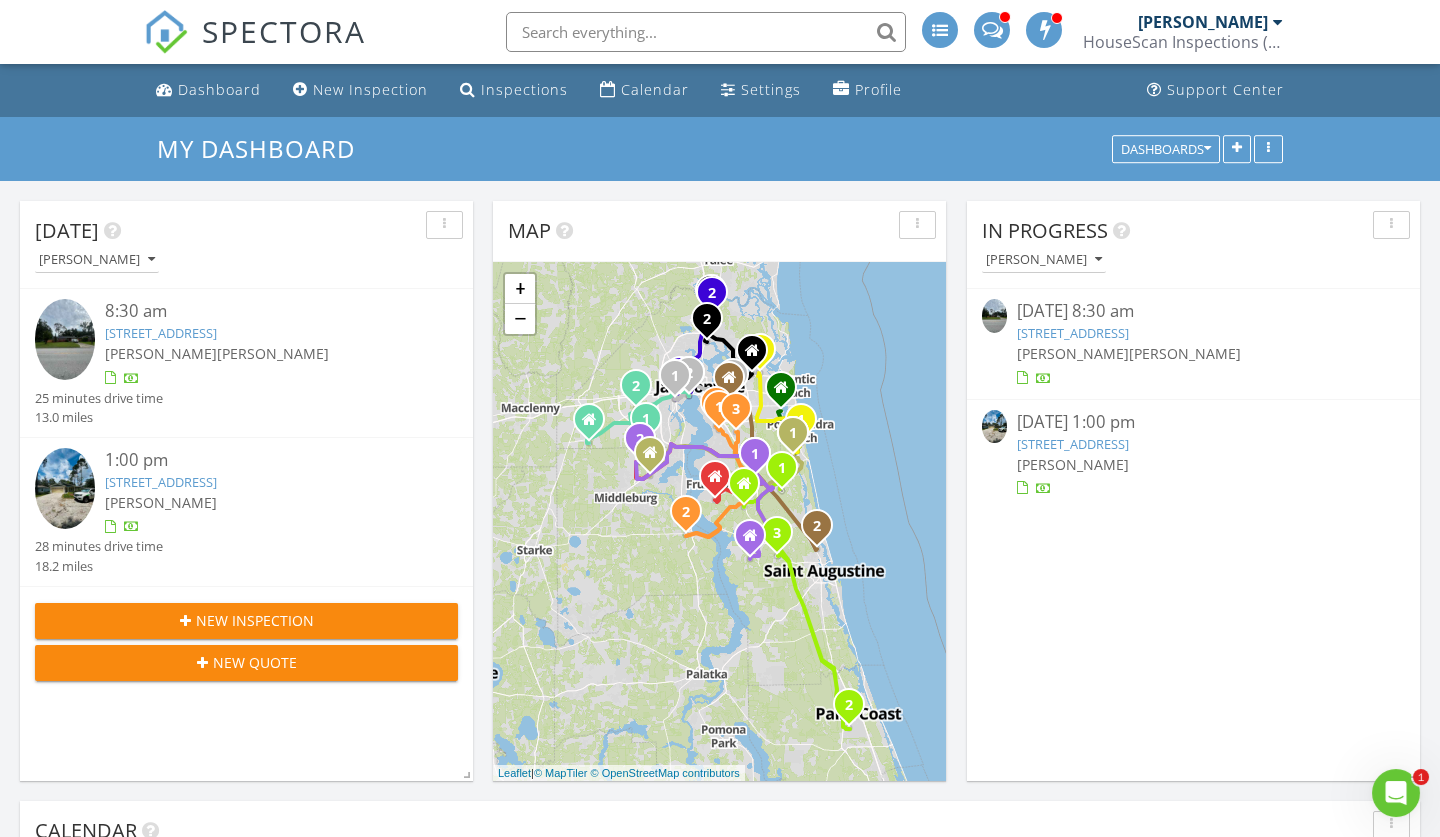 click on "[STREET_ADDRESS]" at bounding box center [1073, 444] 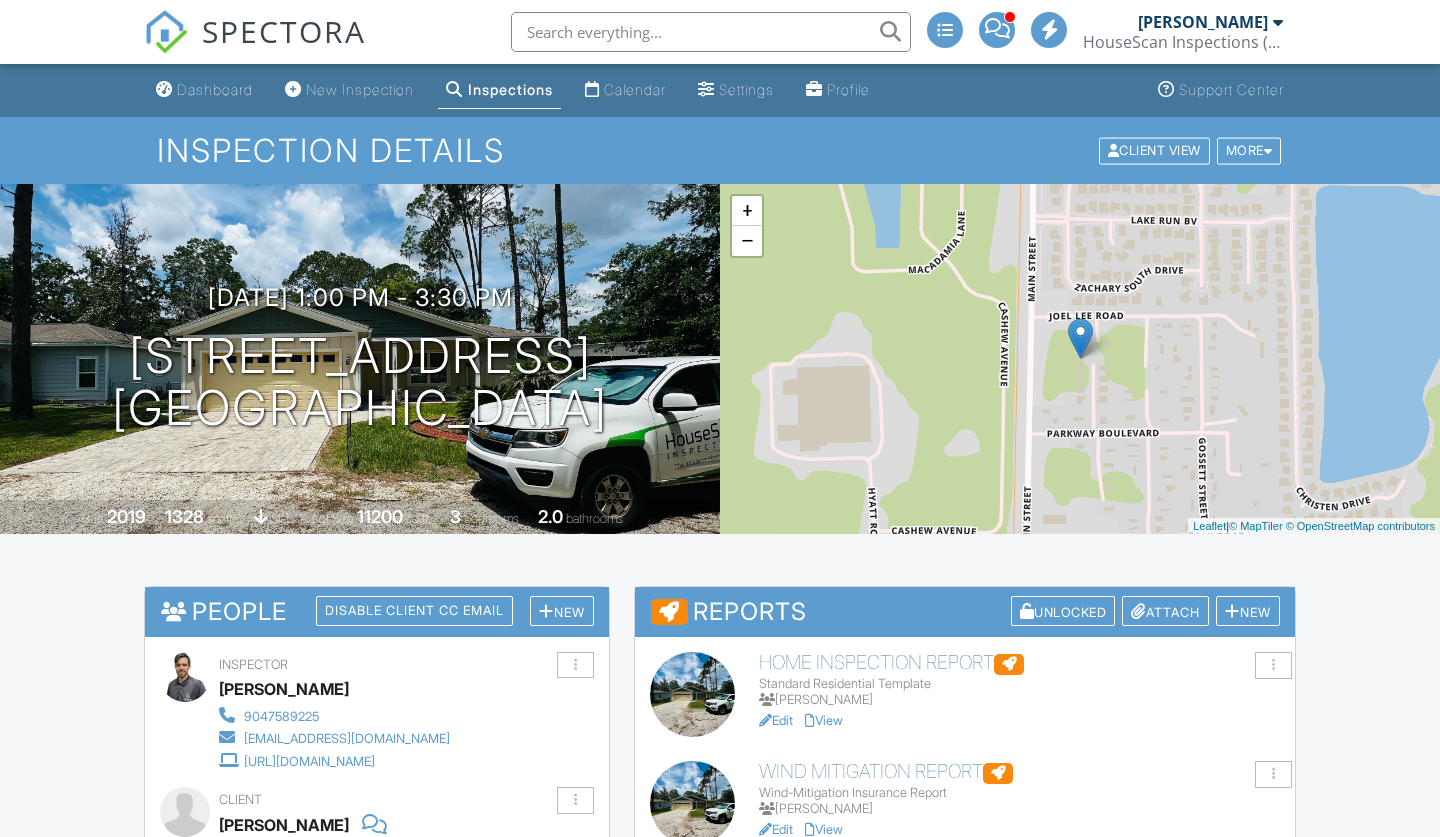 scroll, scrollTop: 386, scrollLeft: 0, axis: vertical 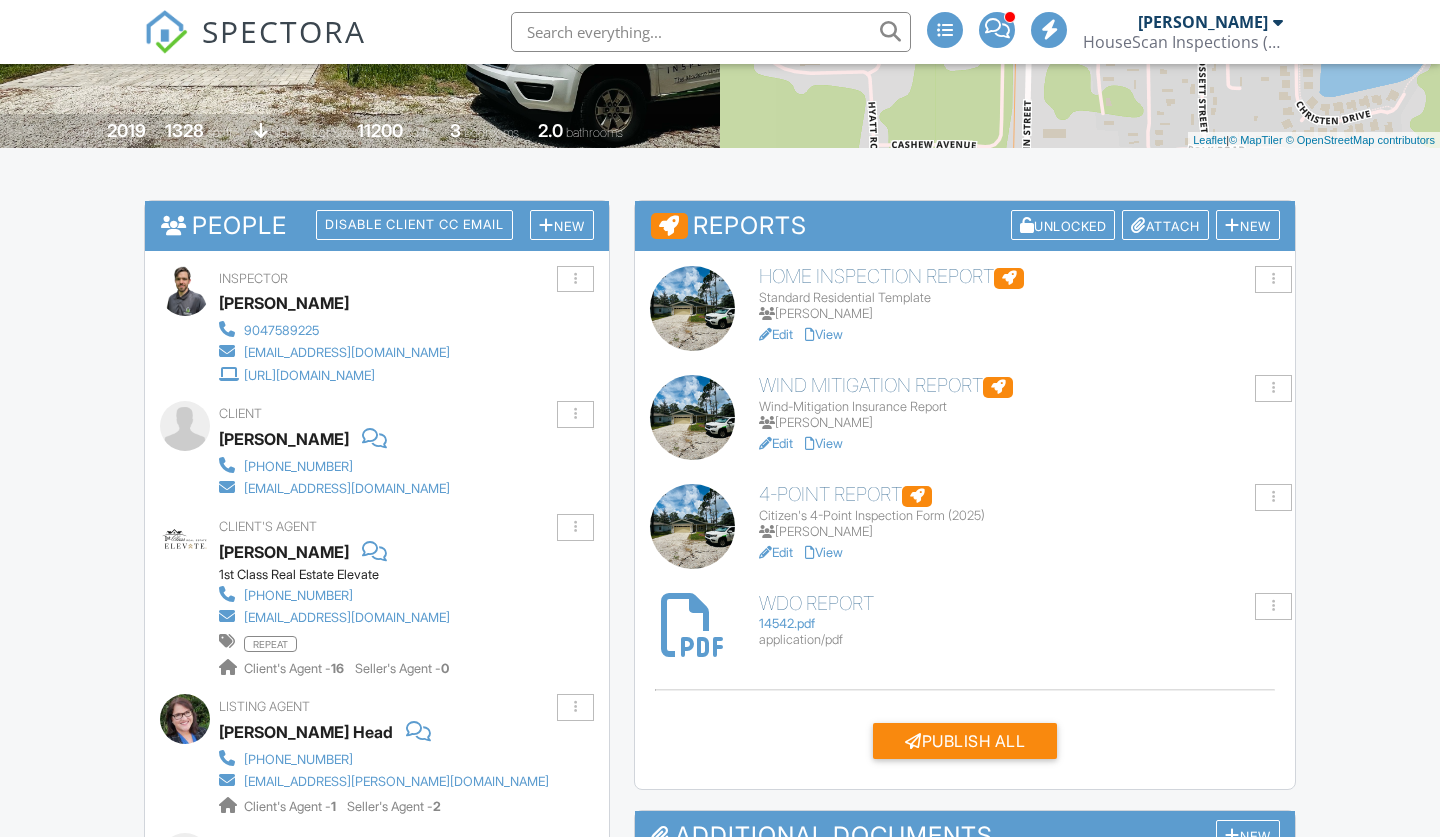 click on "View" at bounding box center (824, 443) 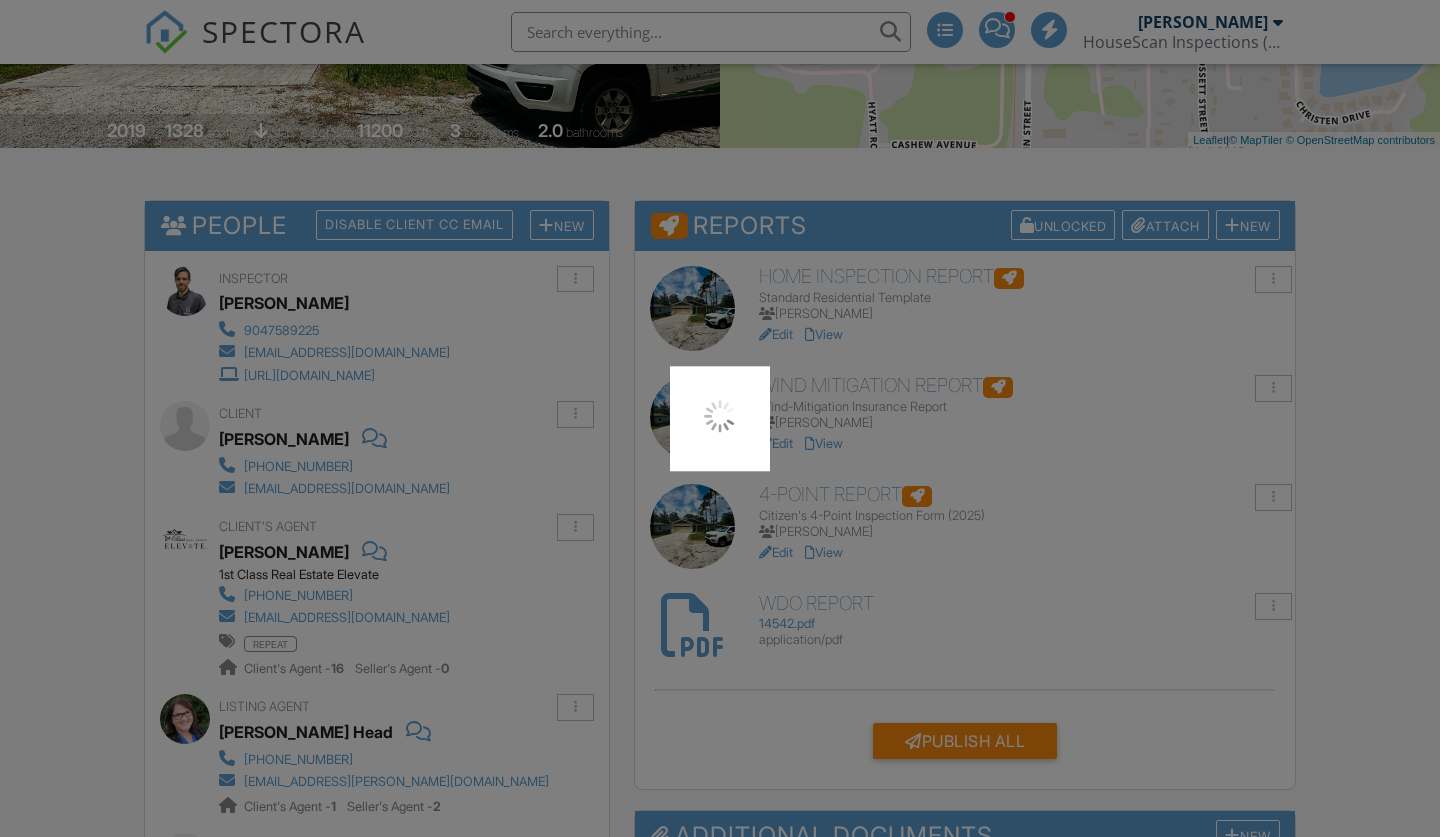 scroll, scrollTop: 0, scrollLeft: 0, axis: both 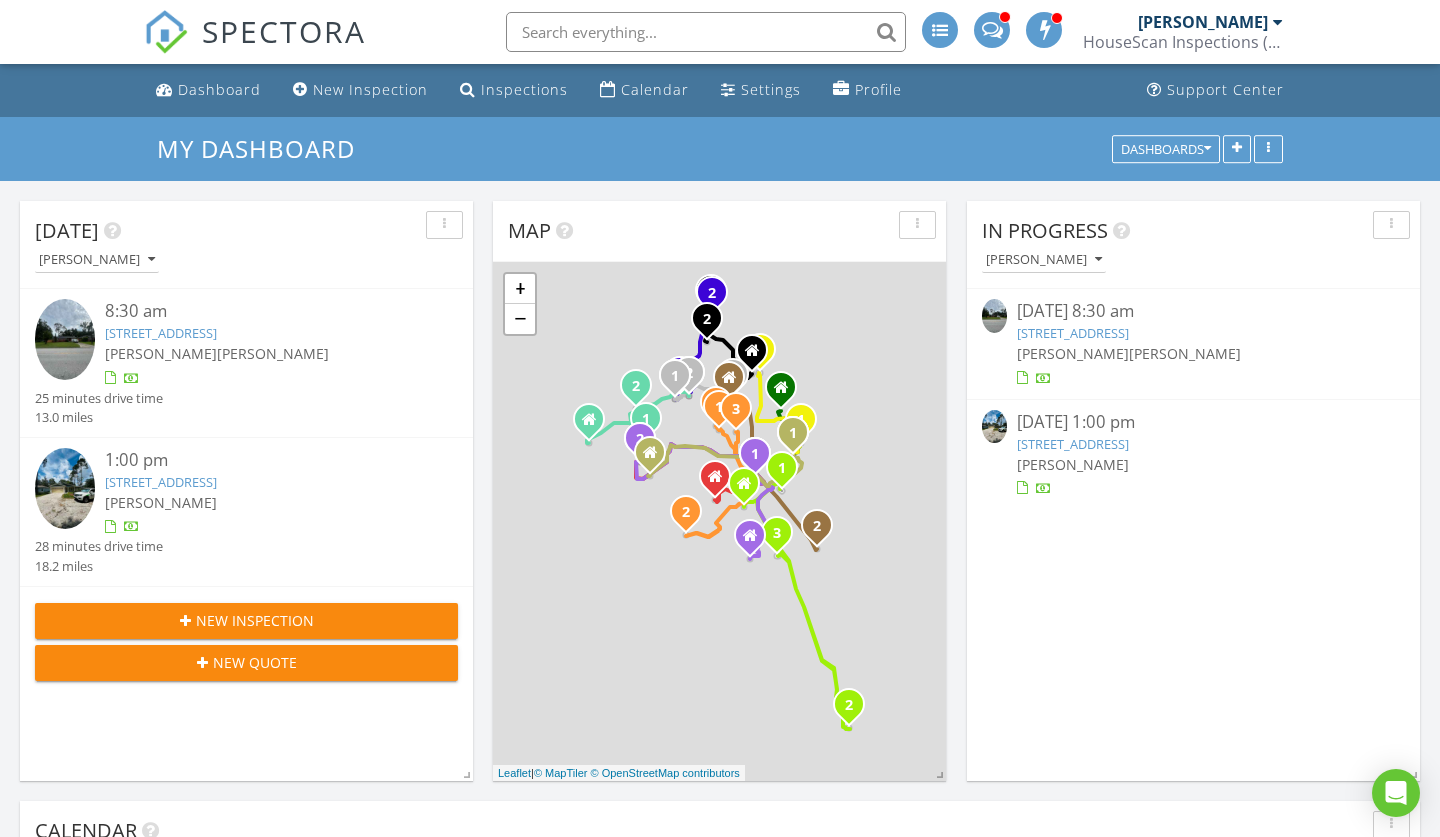click on "[STREET_ADDRESS]" at bounding box center (1073, 444) 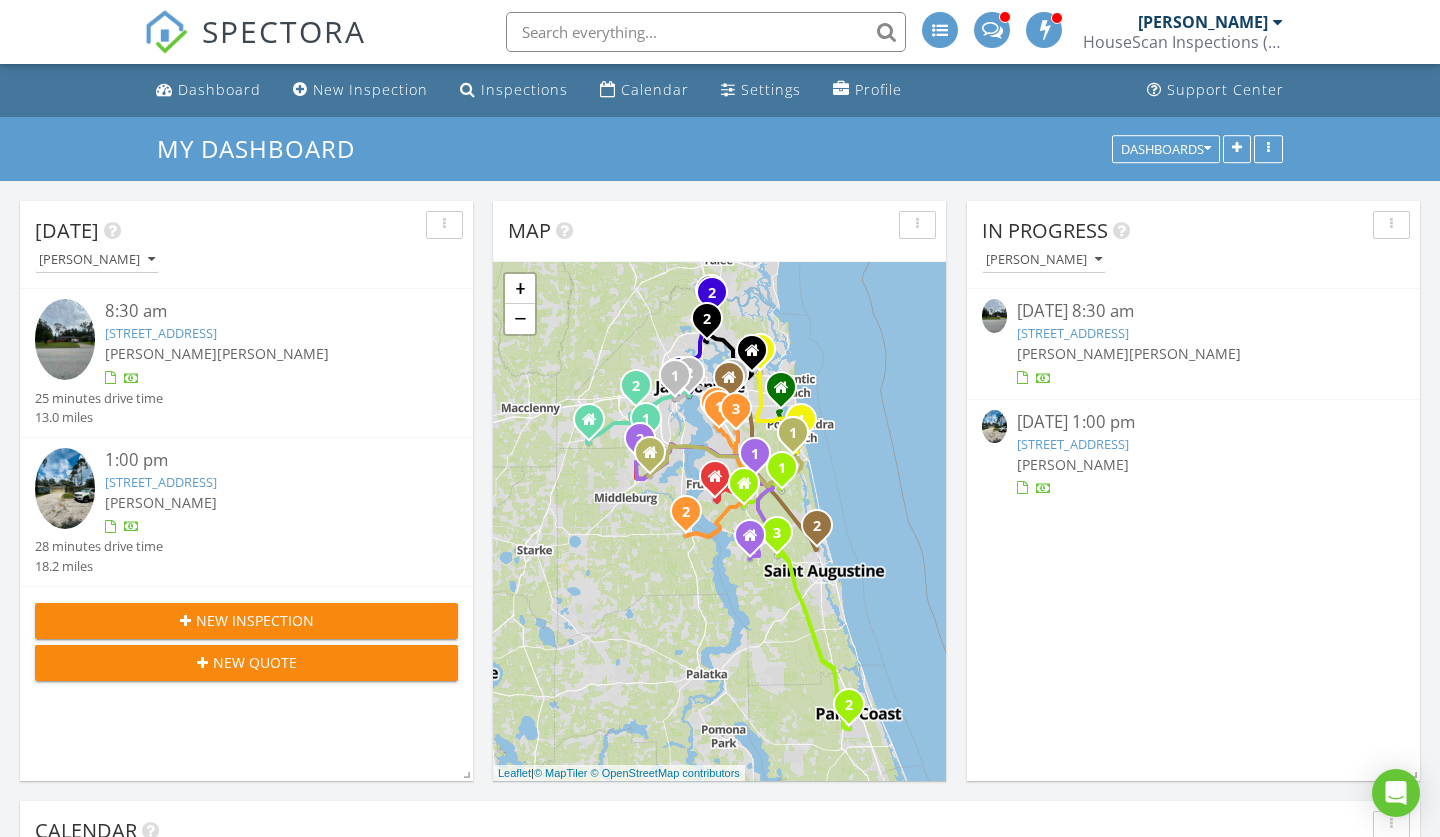 scroll, scrollTop: 10, scrollLeft: 10, axis: both 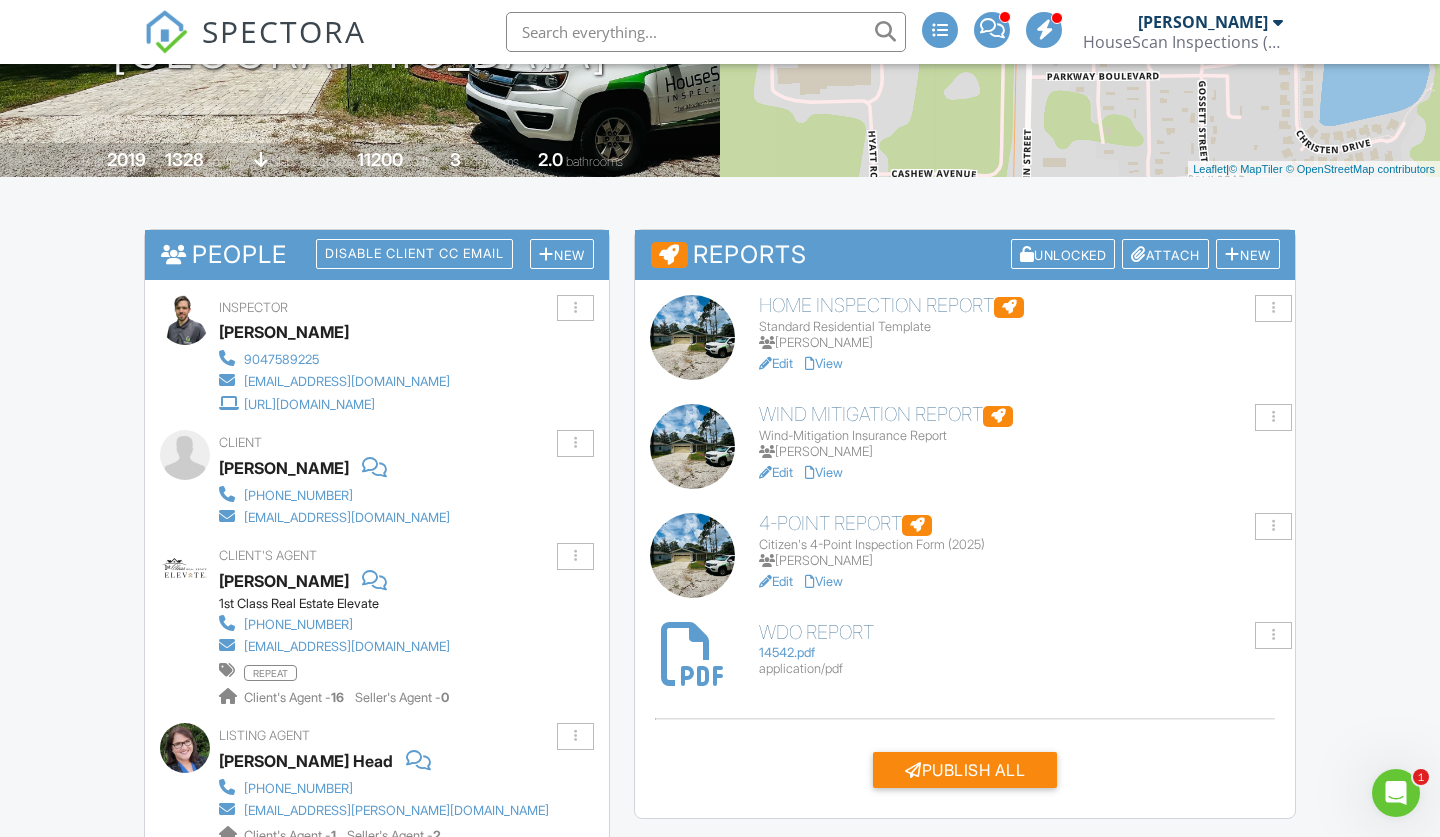 click on "View" at bounding box center [824, 472] 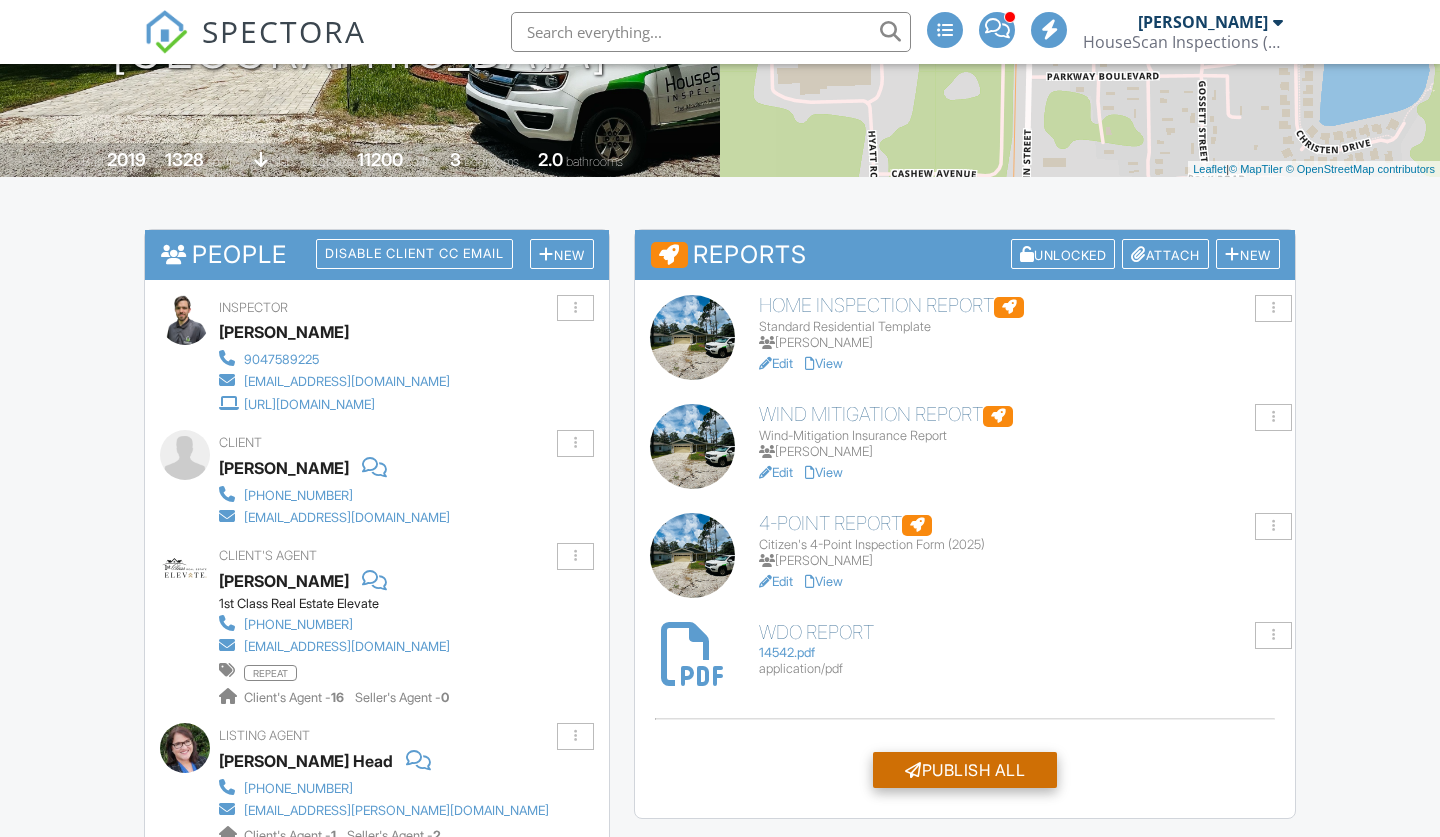 scroll, scrollTop: 0, scrollLeft: 0, axis: both 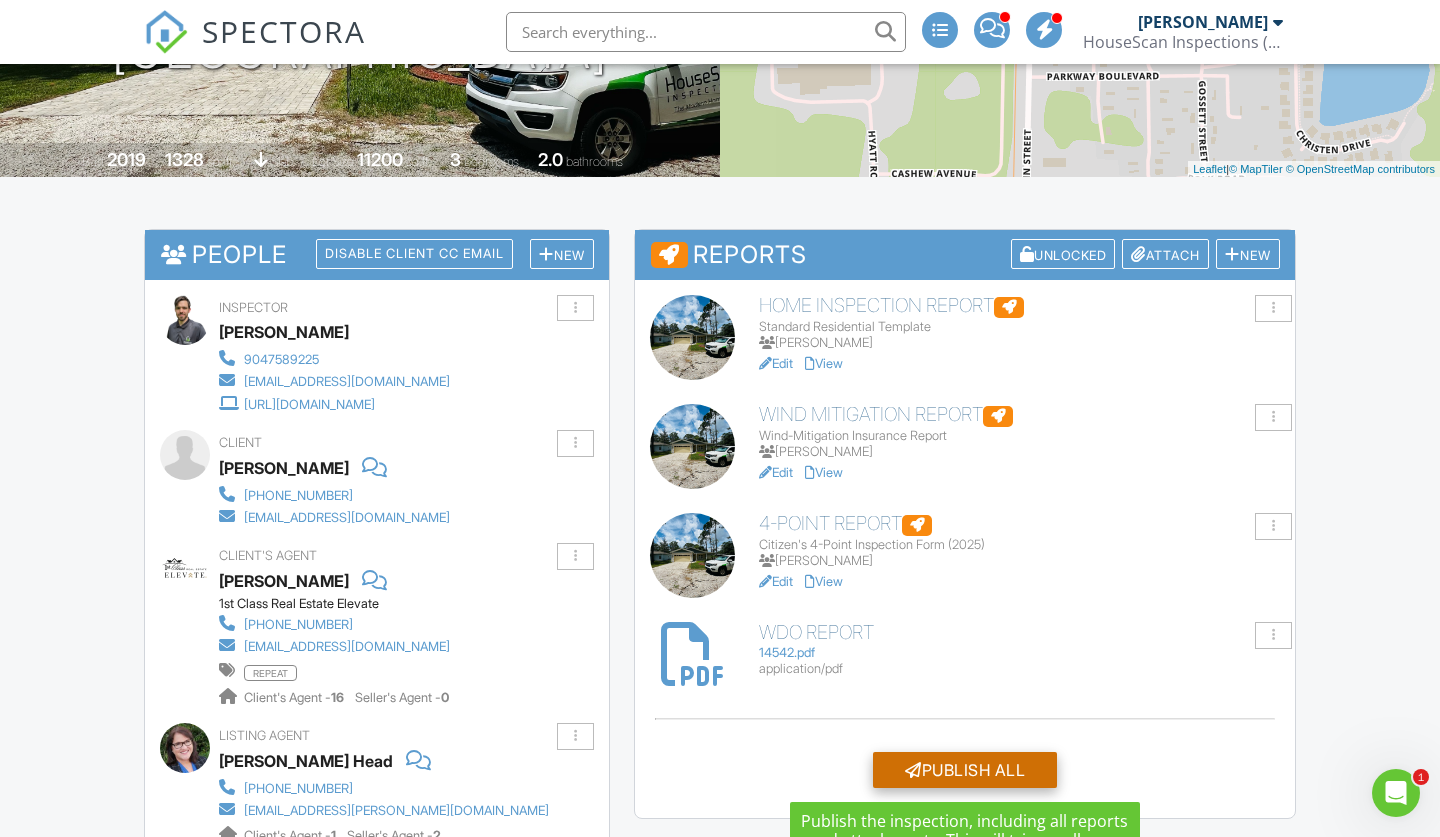 click on "Publish All" at bounding box center [965, 770] 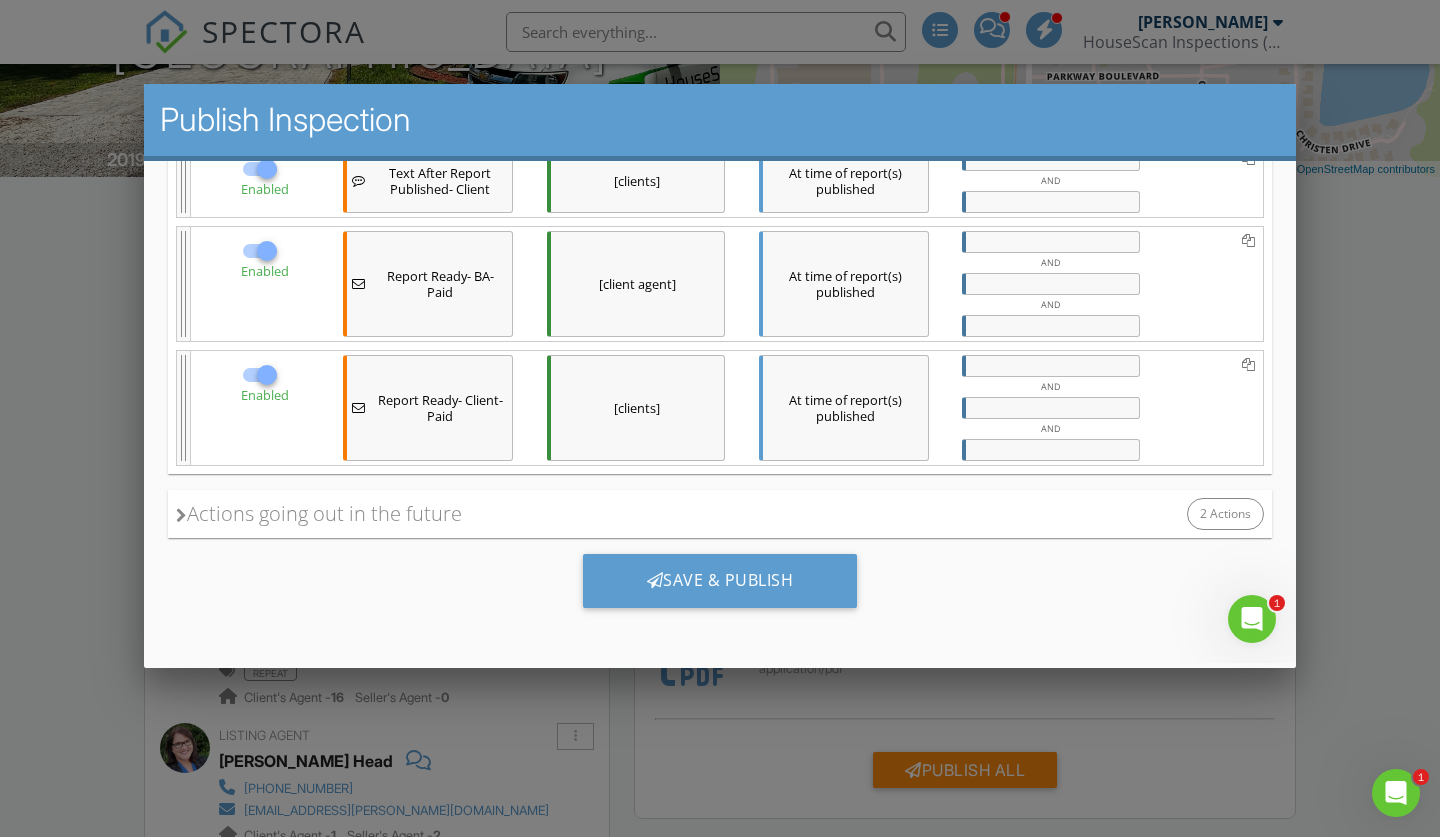 scroll, scrollTop: 420, scrollLeft: 0, axis: vertical 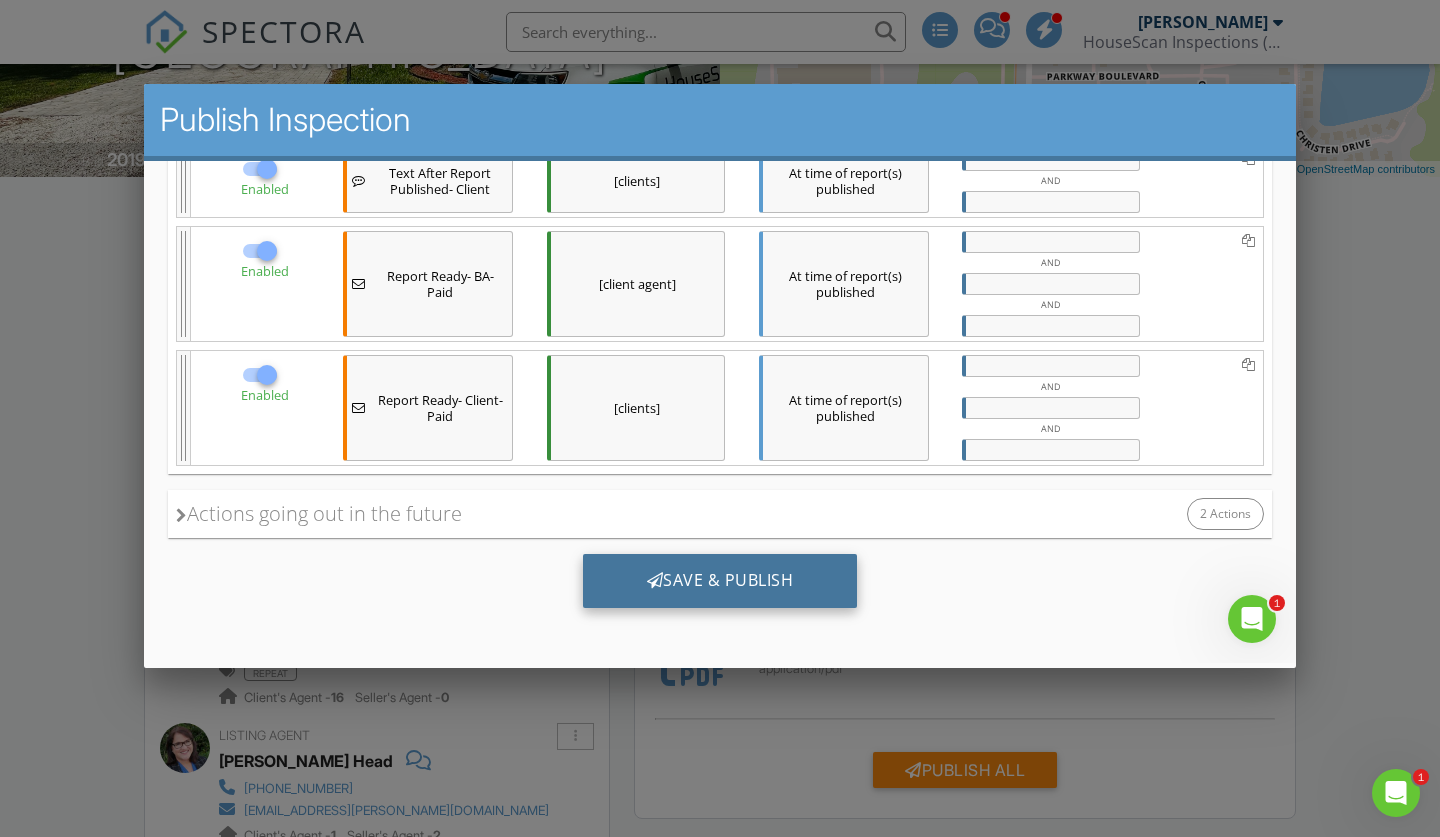 click on "Save & Publish" at bounding box center [720, 580] 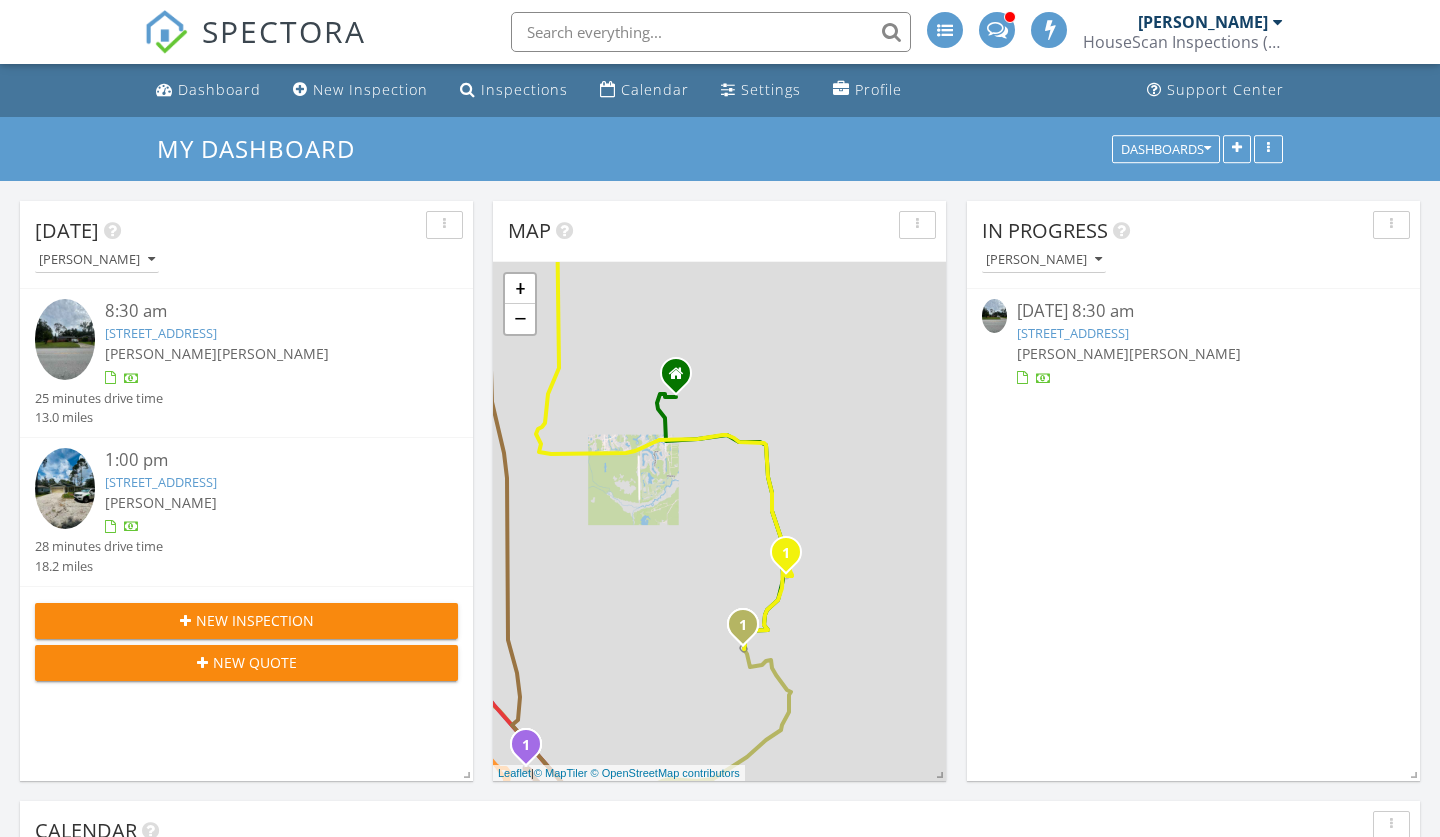 click on "4619 Plymouth St, Jacksonville, FL 32205" at bounding box center [1073, 333] 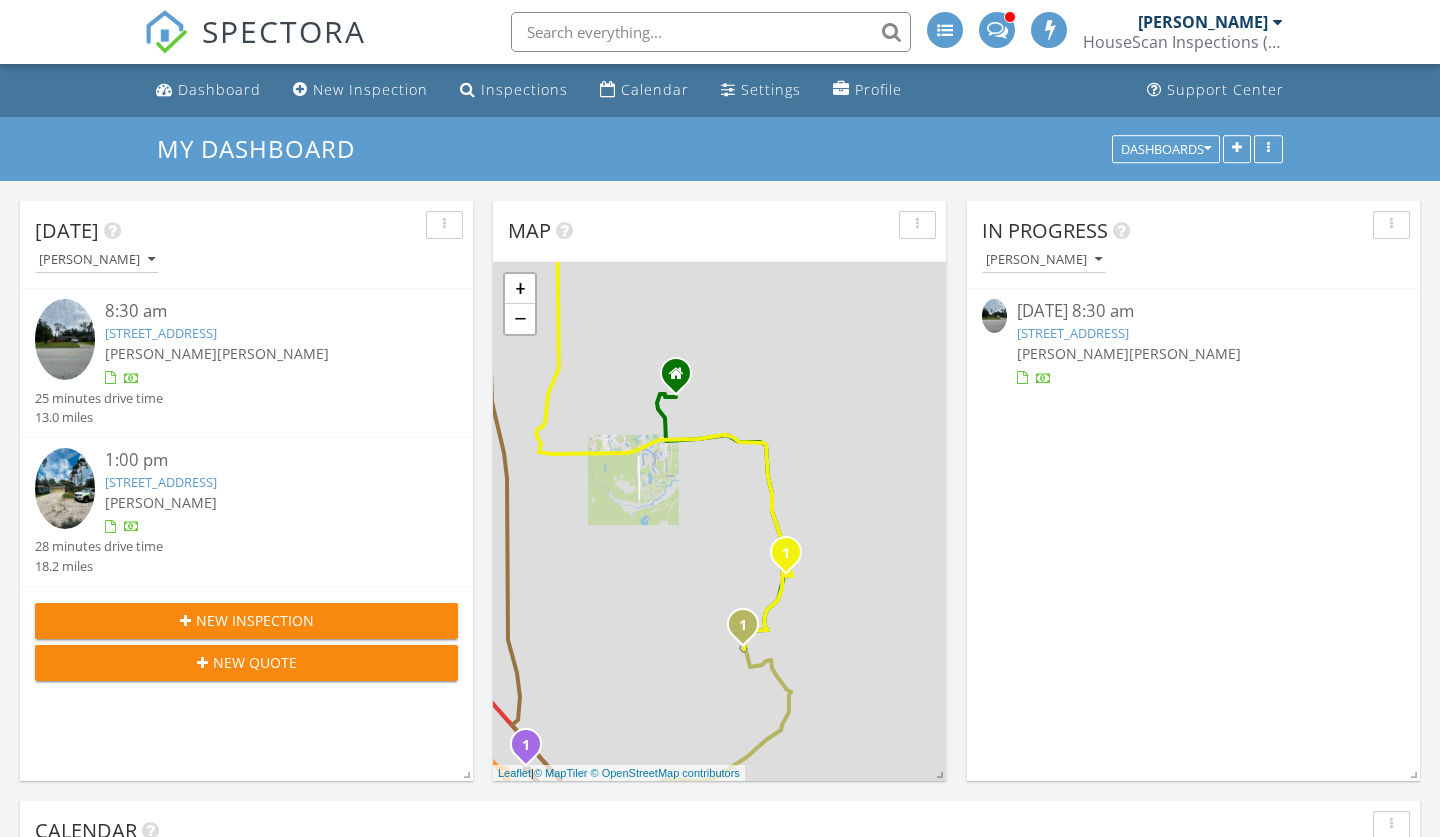 scroll, scrollTop: 0, scrollLeft: 0, axis: both 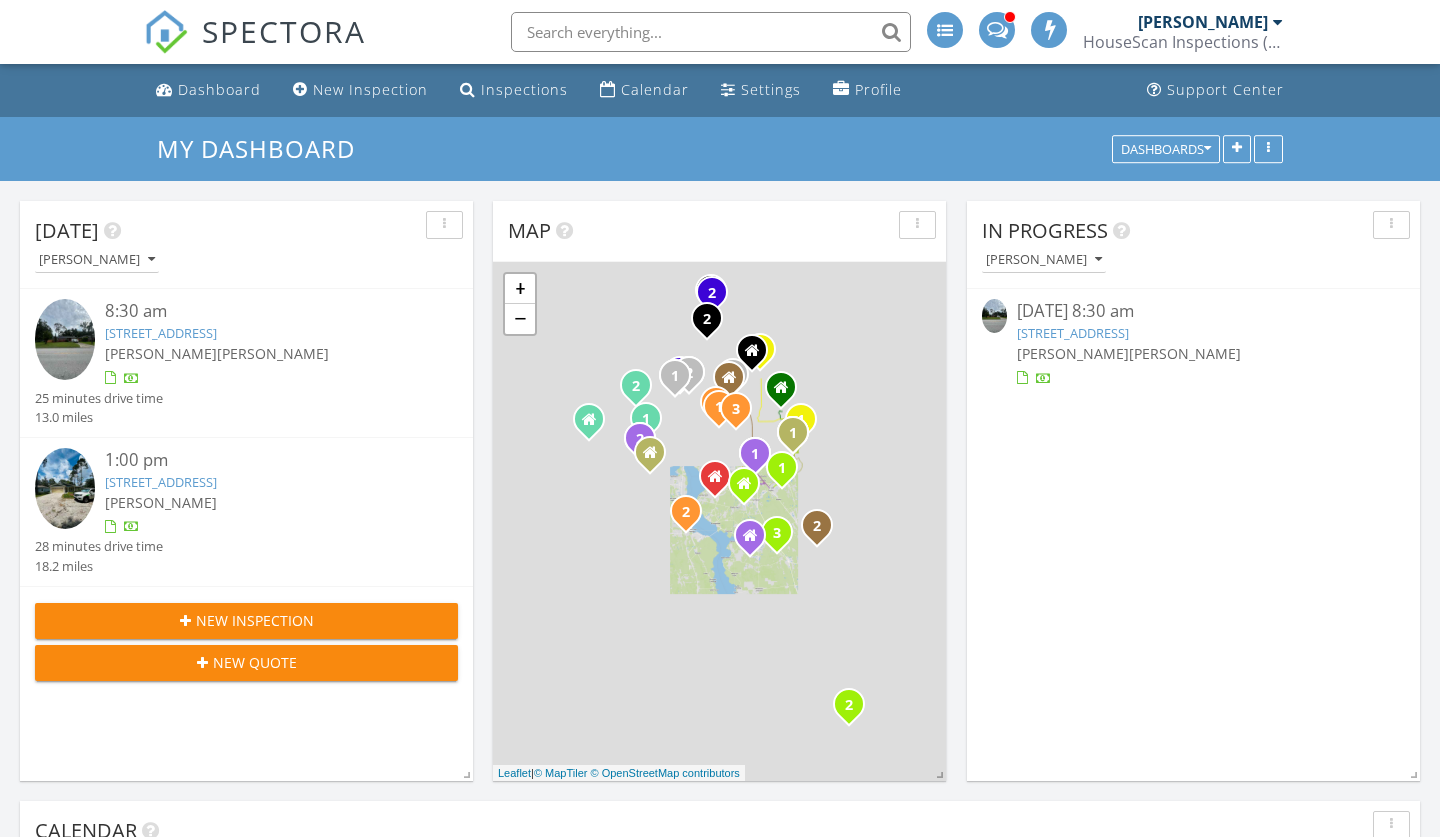 click on "[STREET_ADDRESS]" at bounding box center (1073, 333) 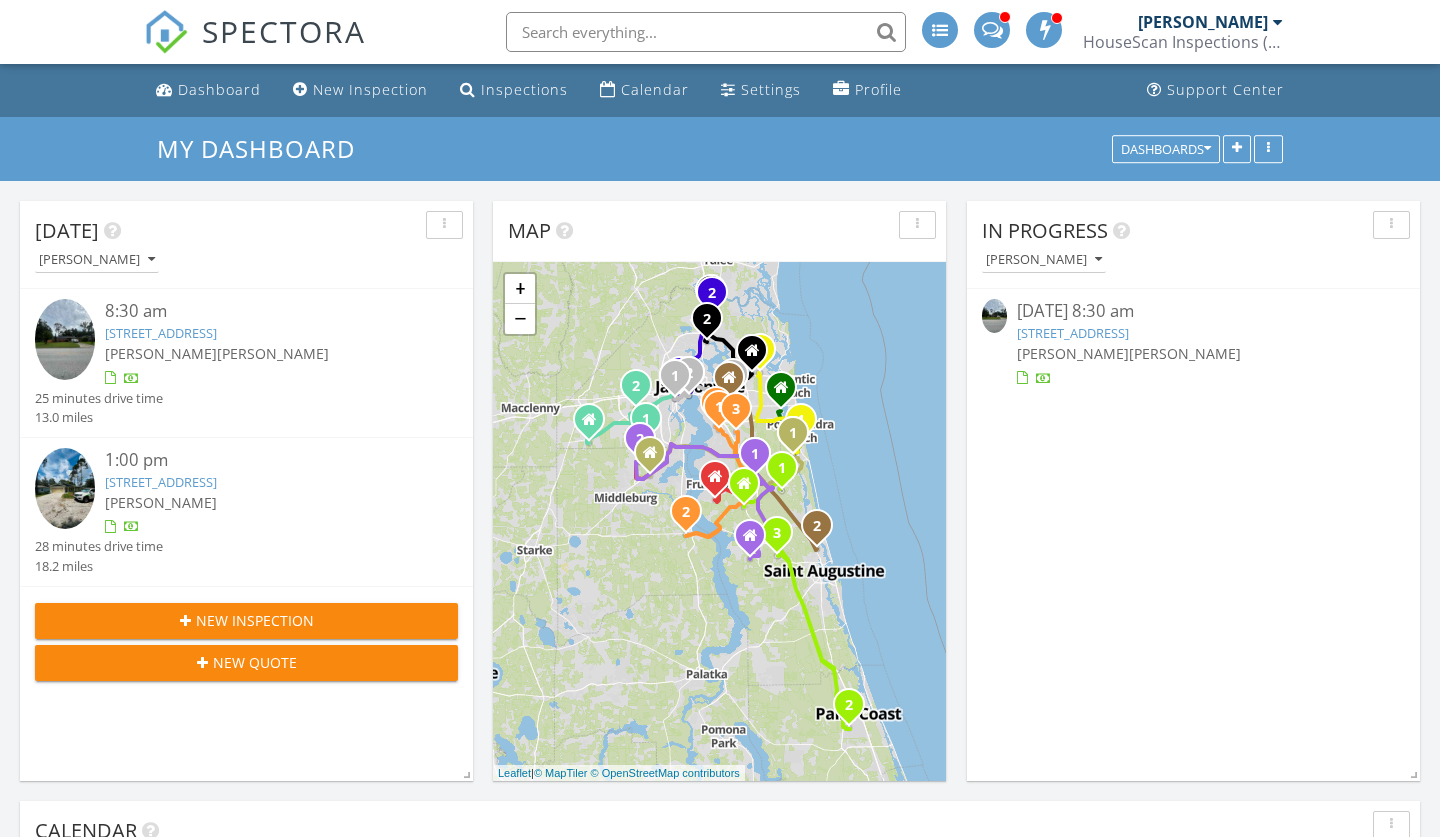 scroll, scrollTop: 10, scrollLeft: 10, axis: both 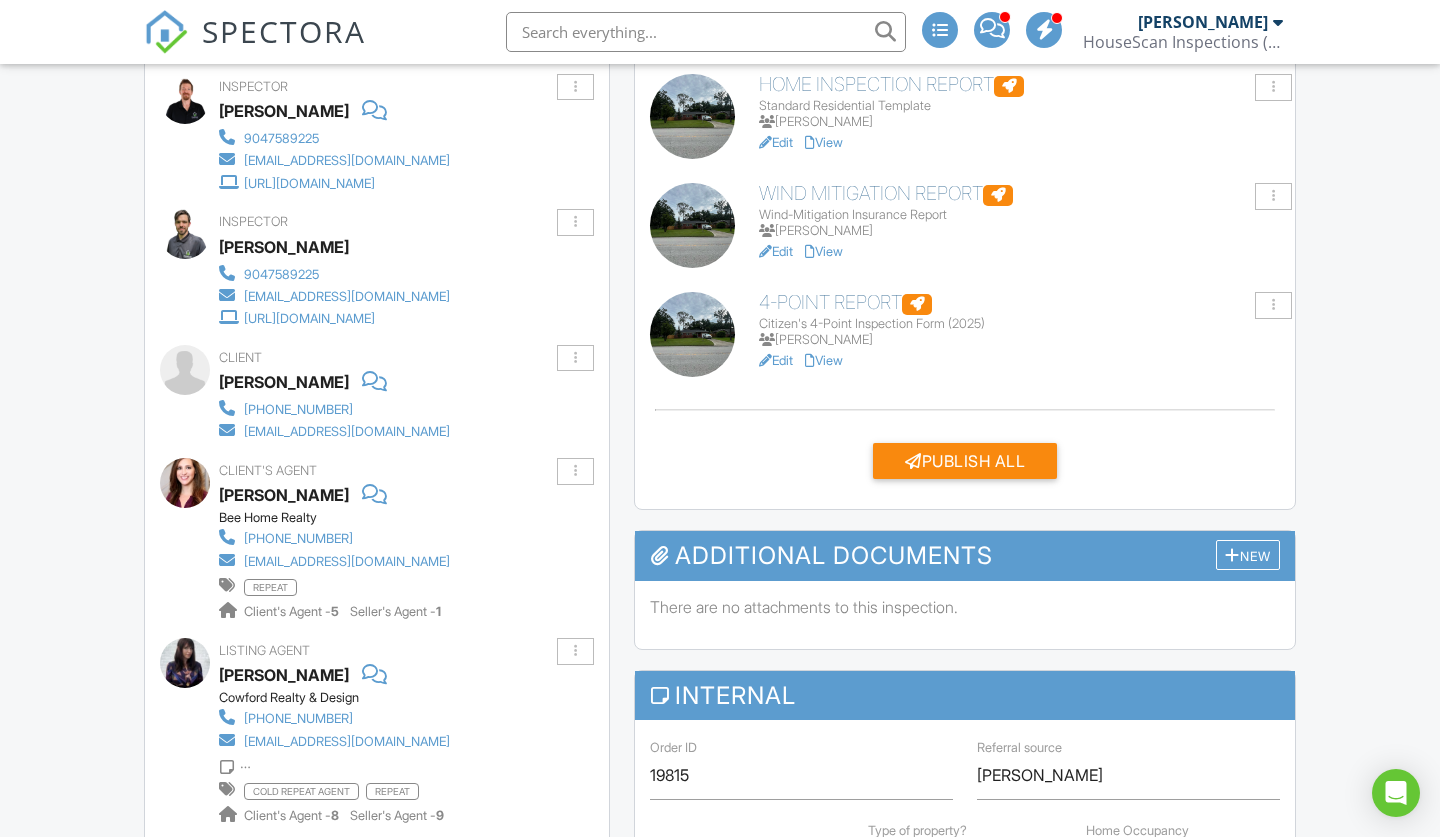 click on "View" at bounding box center [824, 360] 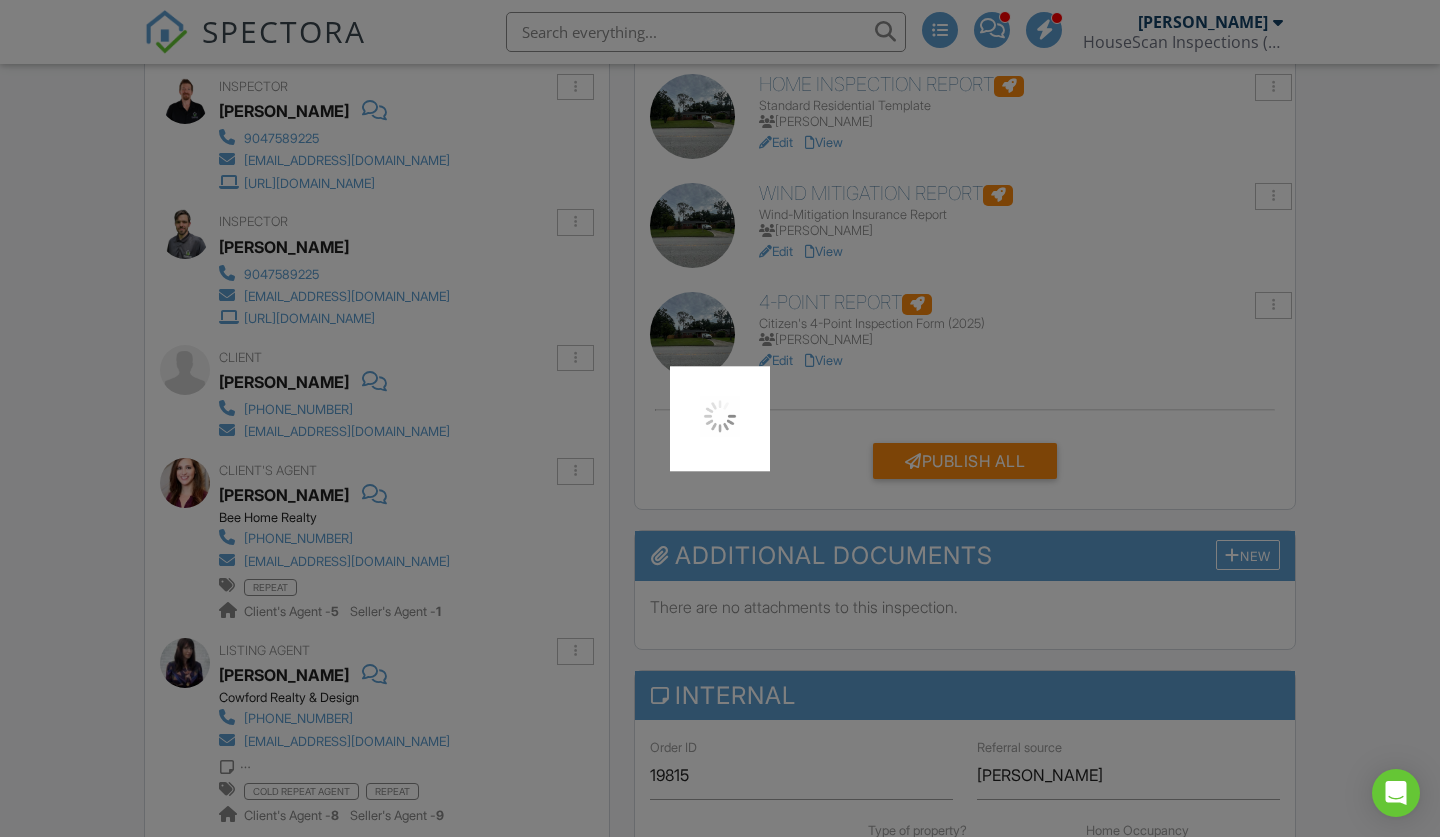 scroll, scrollTop: 0, scrollLeft: 0, axis: both 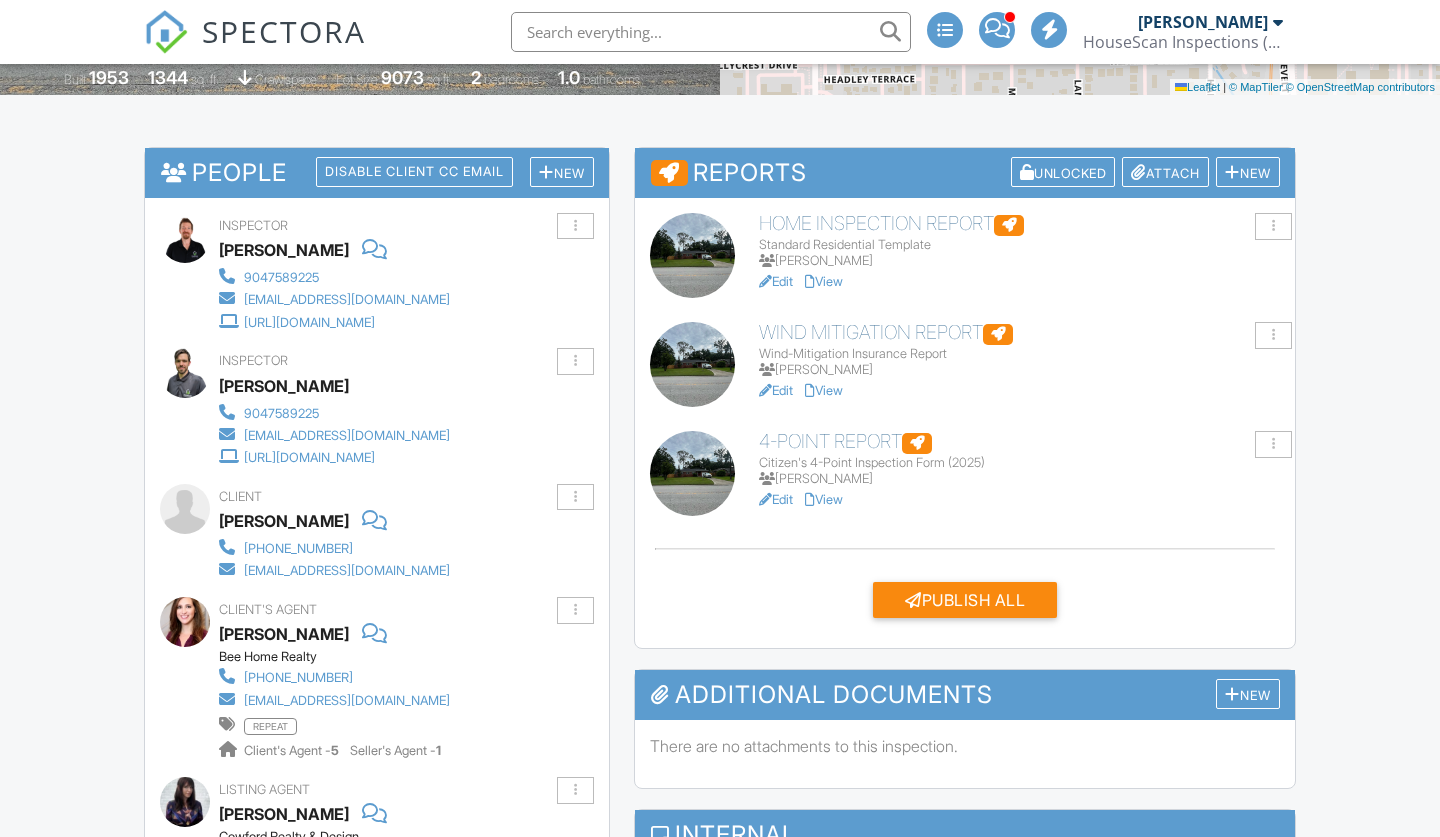 click on "View" at bounding box center (824, 390) 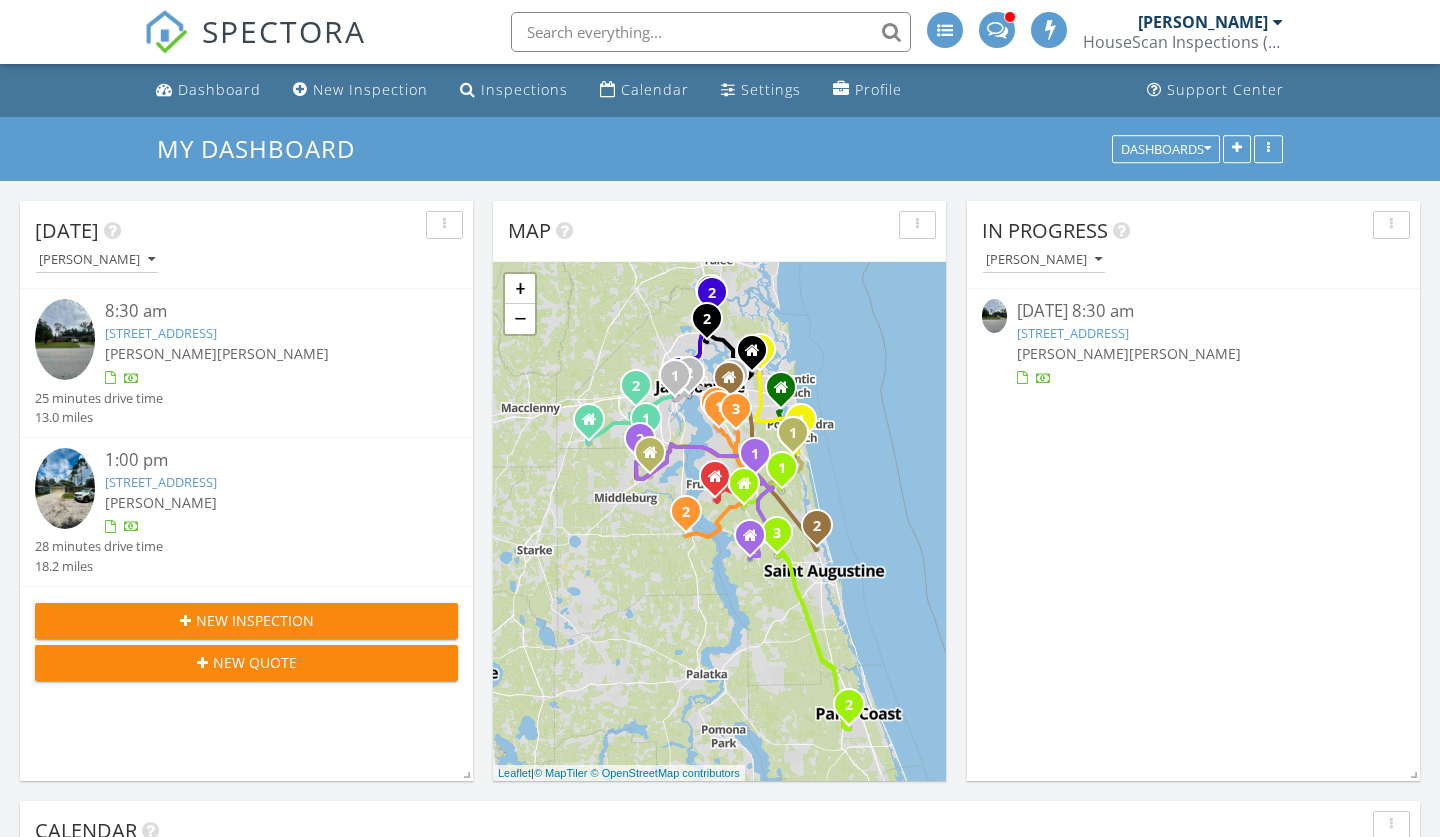 scroll, scrollTop: 0, scrollLeft: 0, axis: both 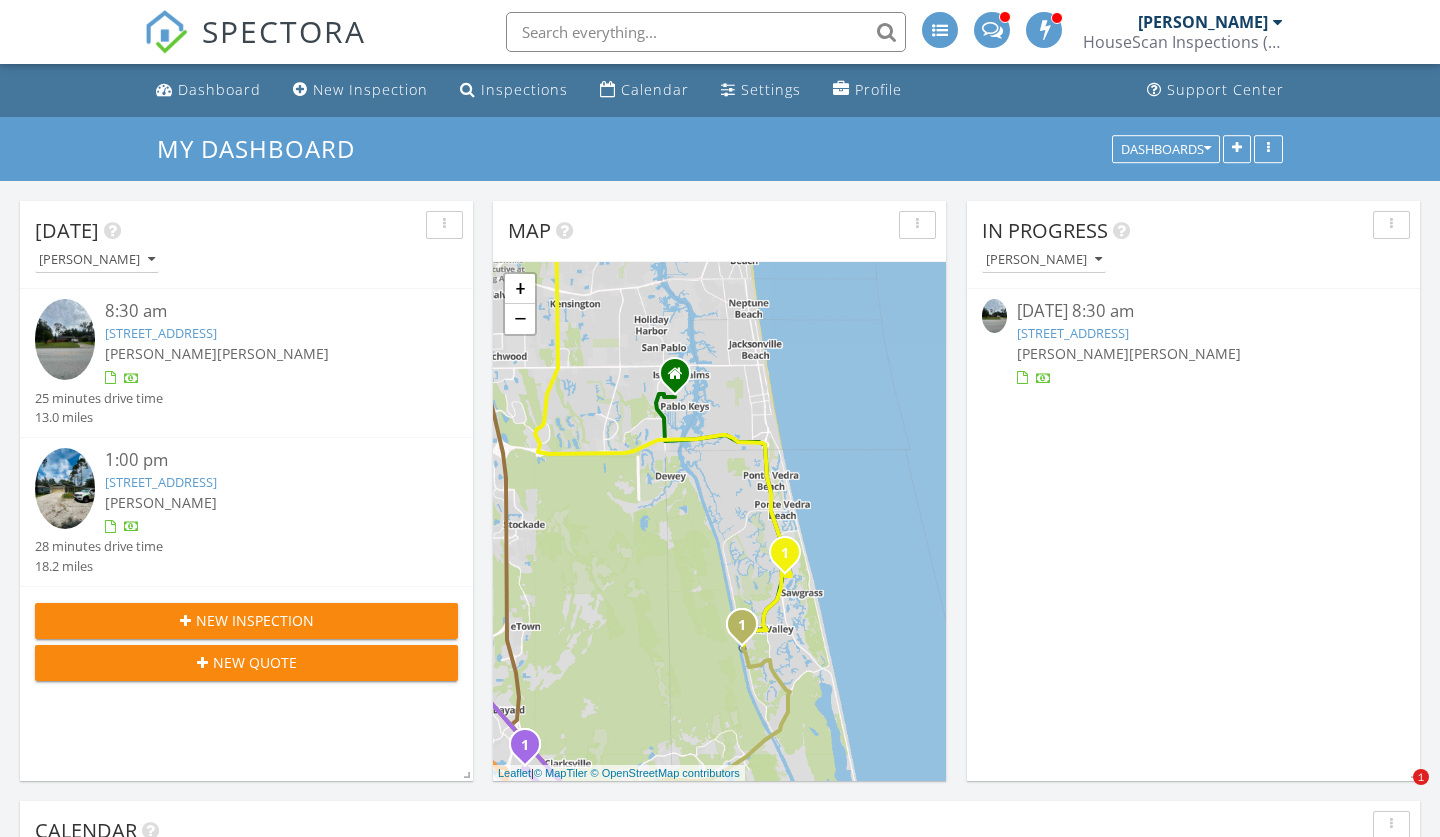 click on "4619 Plymouth St, Jacksonville, FL 32205" at bounding box center (1073, 333) 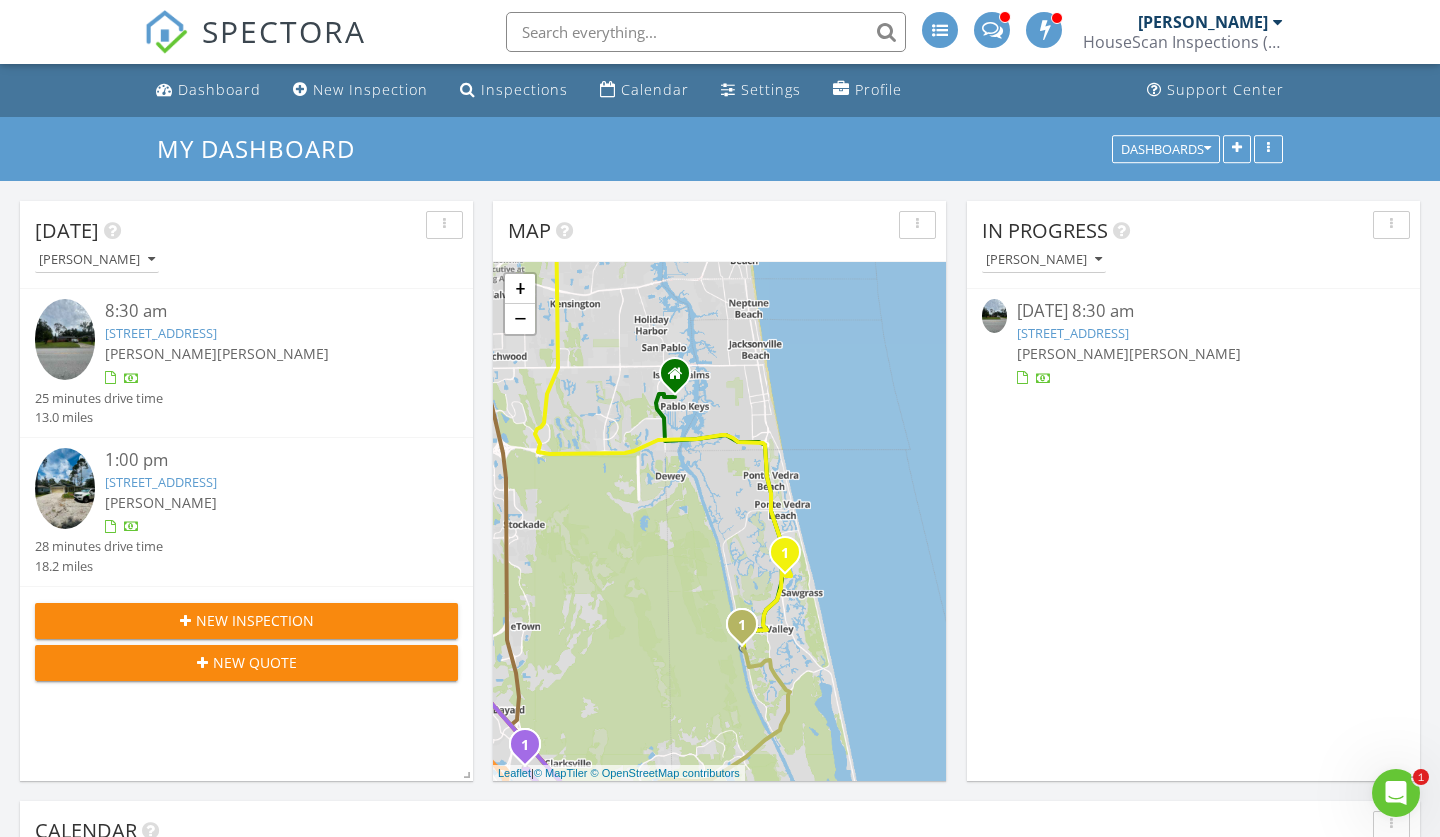 scroll, scrollTop: 0, scrollLeft: 0, axis: both 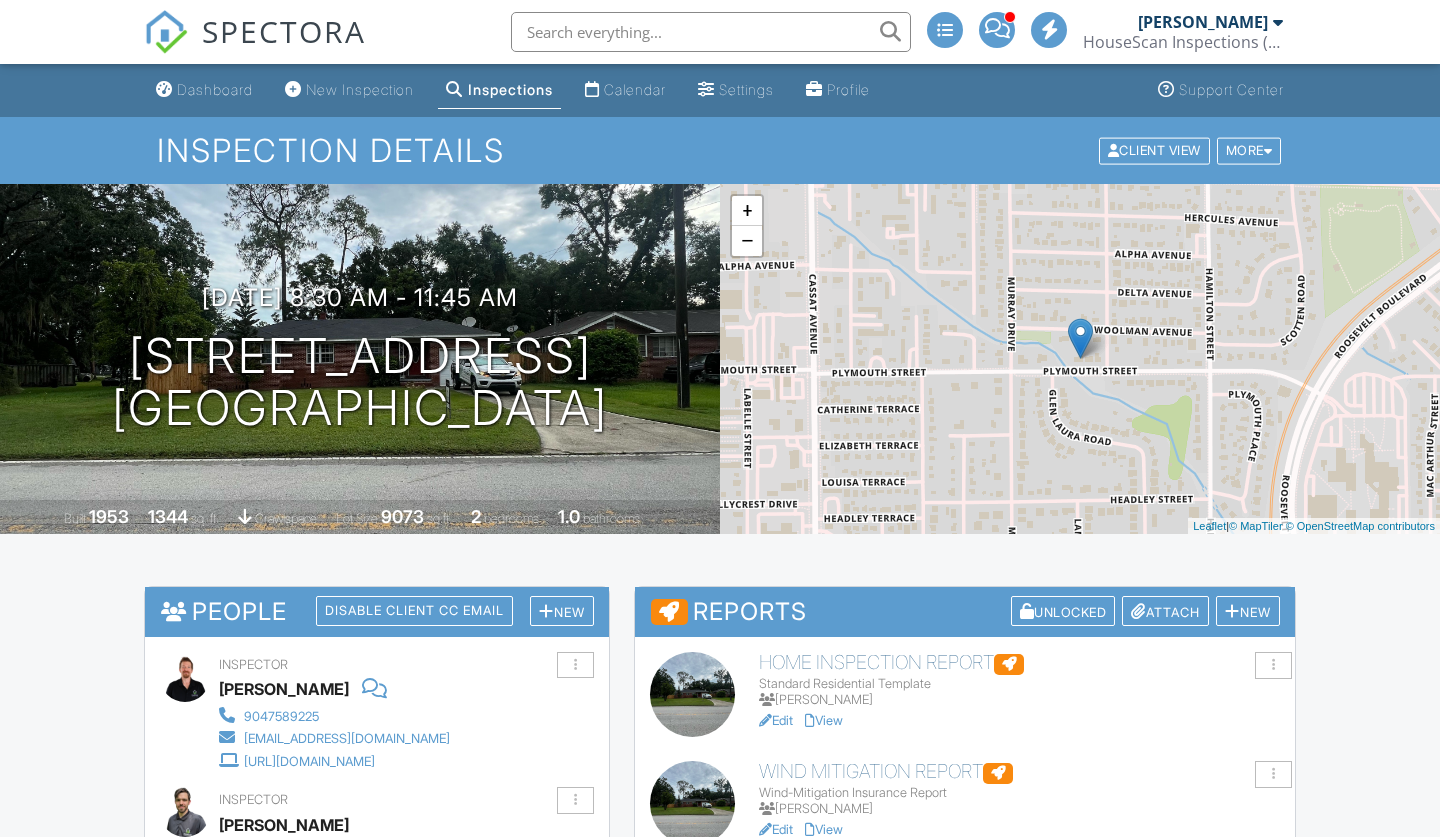 click on "View" at bounding box center (824, 829) 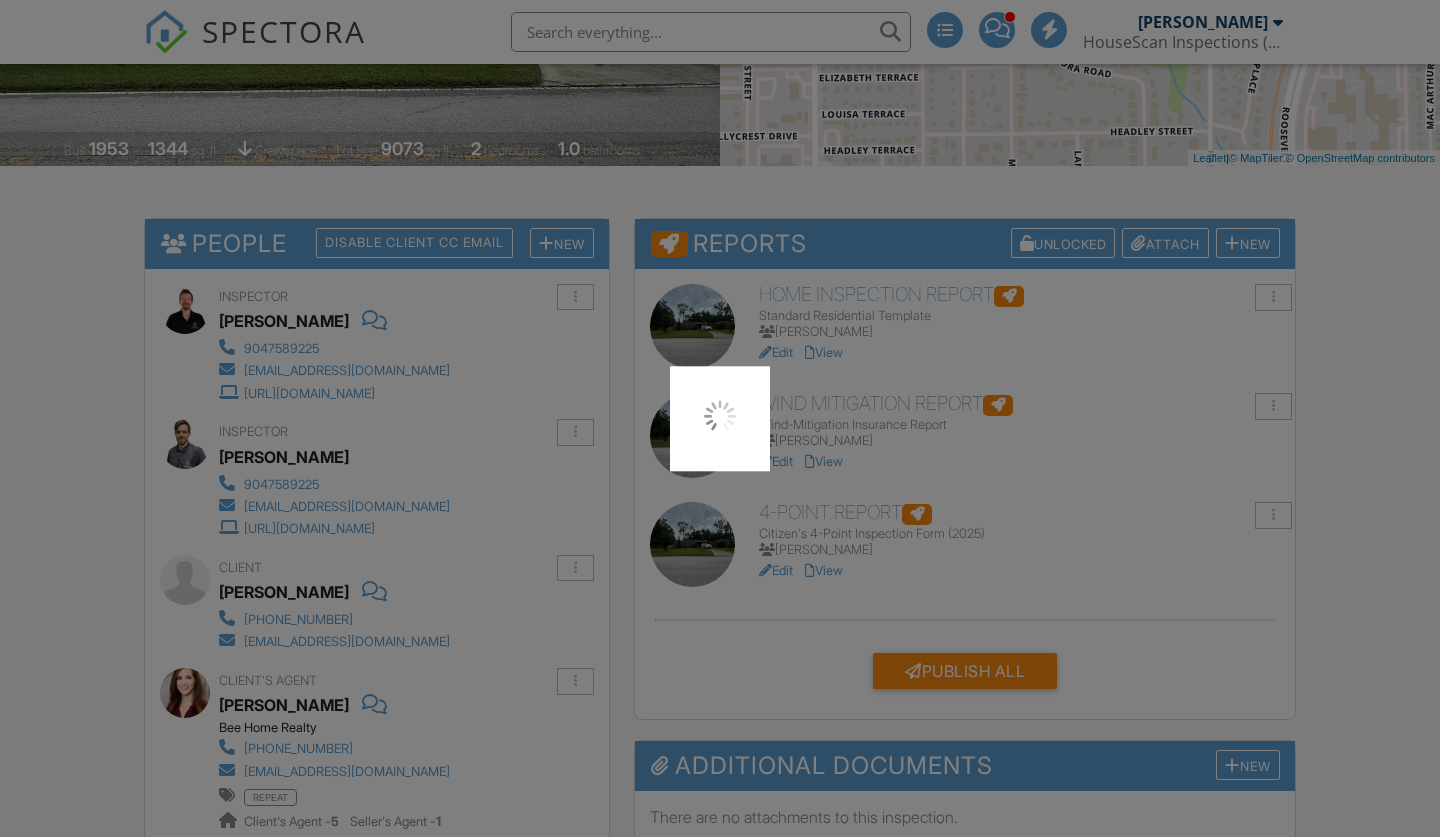 scroll, scrollTop: 0, scrollLeft: 0, axis: both 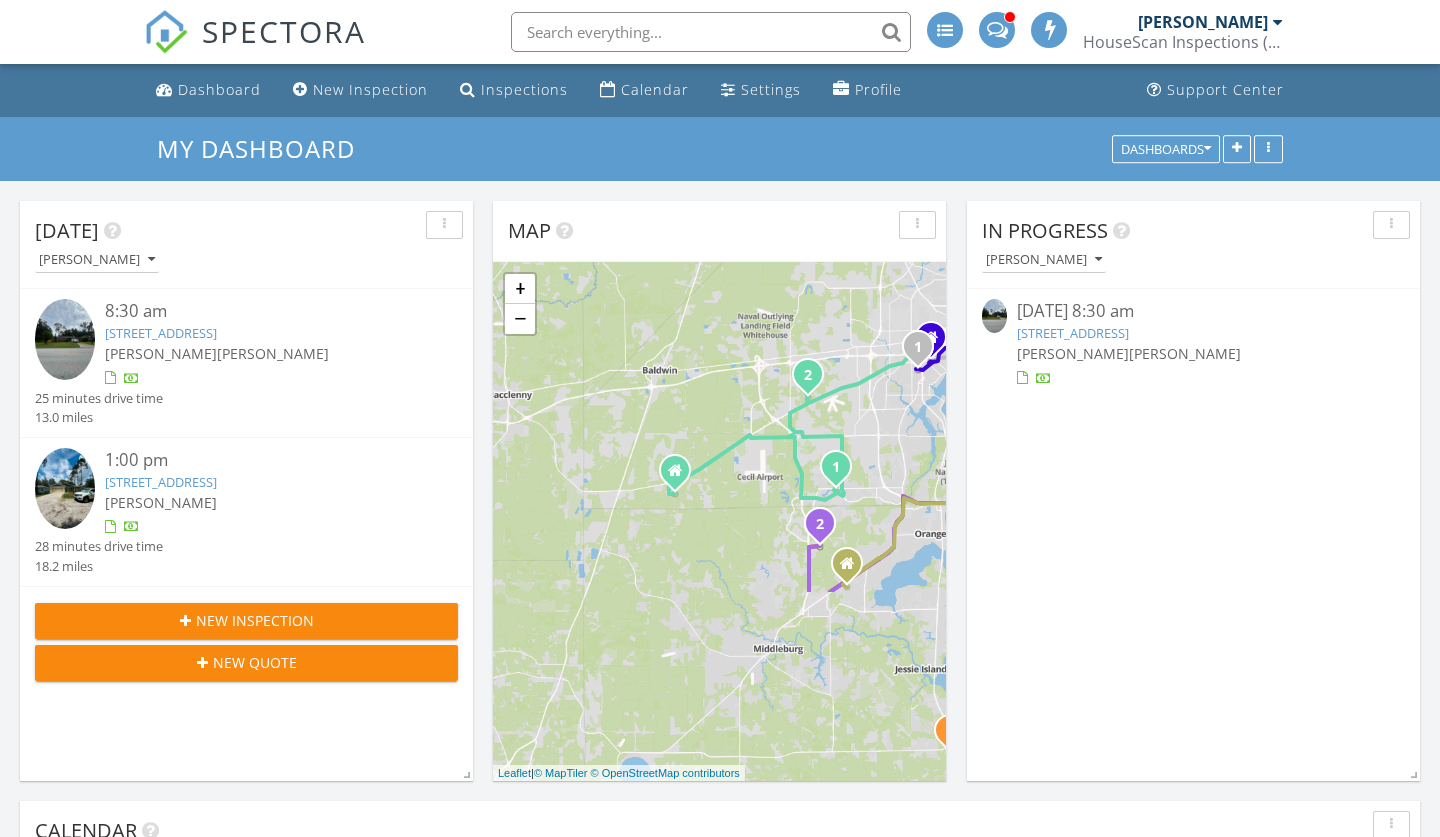 click on "[STREET_ADDRESS]" at bounding box center [1073, 333] 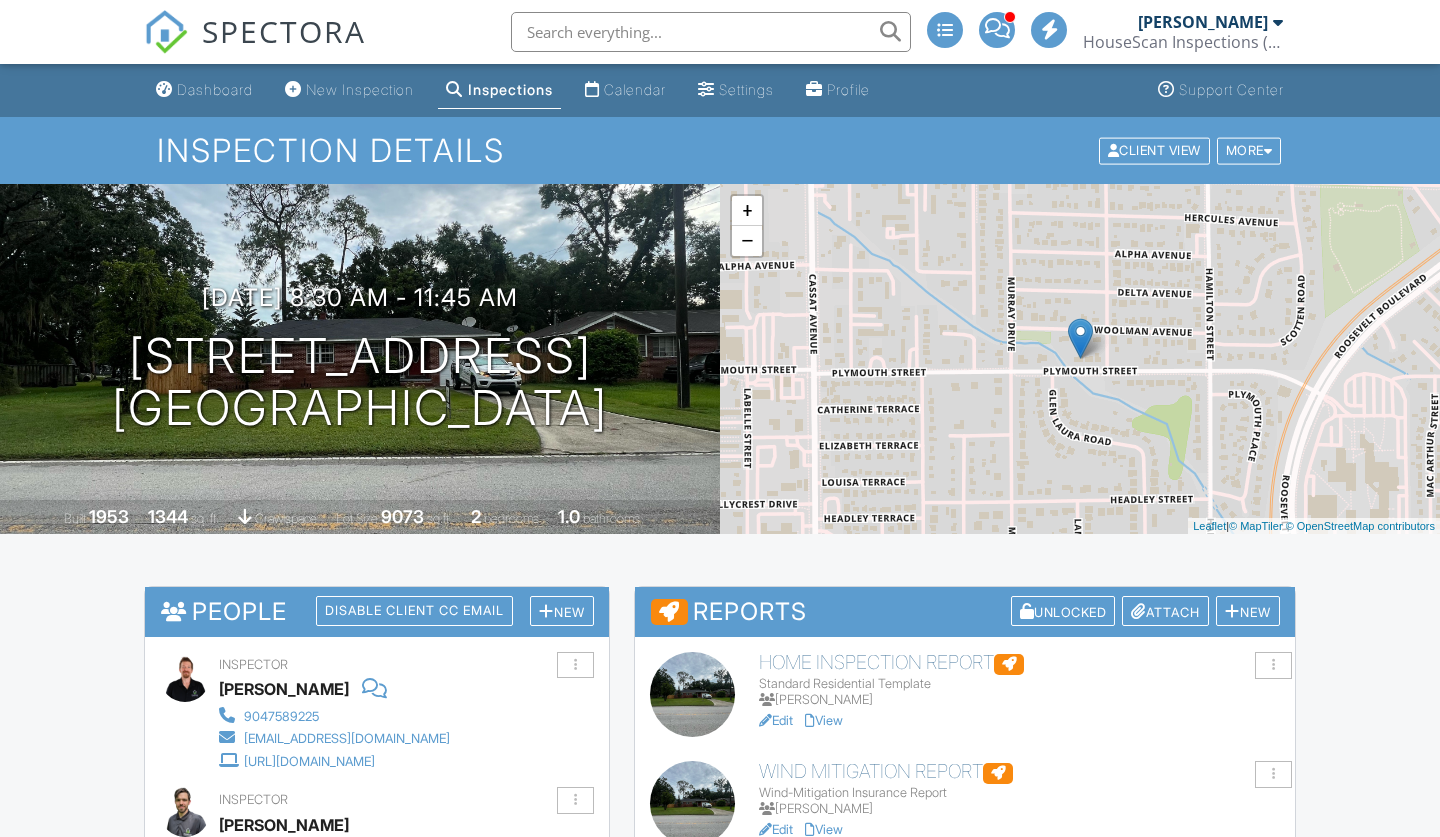 scroll, scrollTop: 0, scrollLeft: 0, axis: both 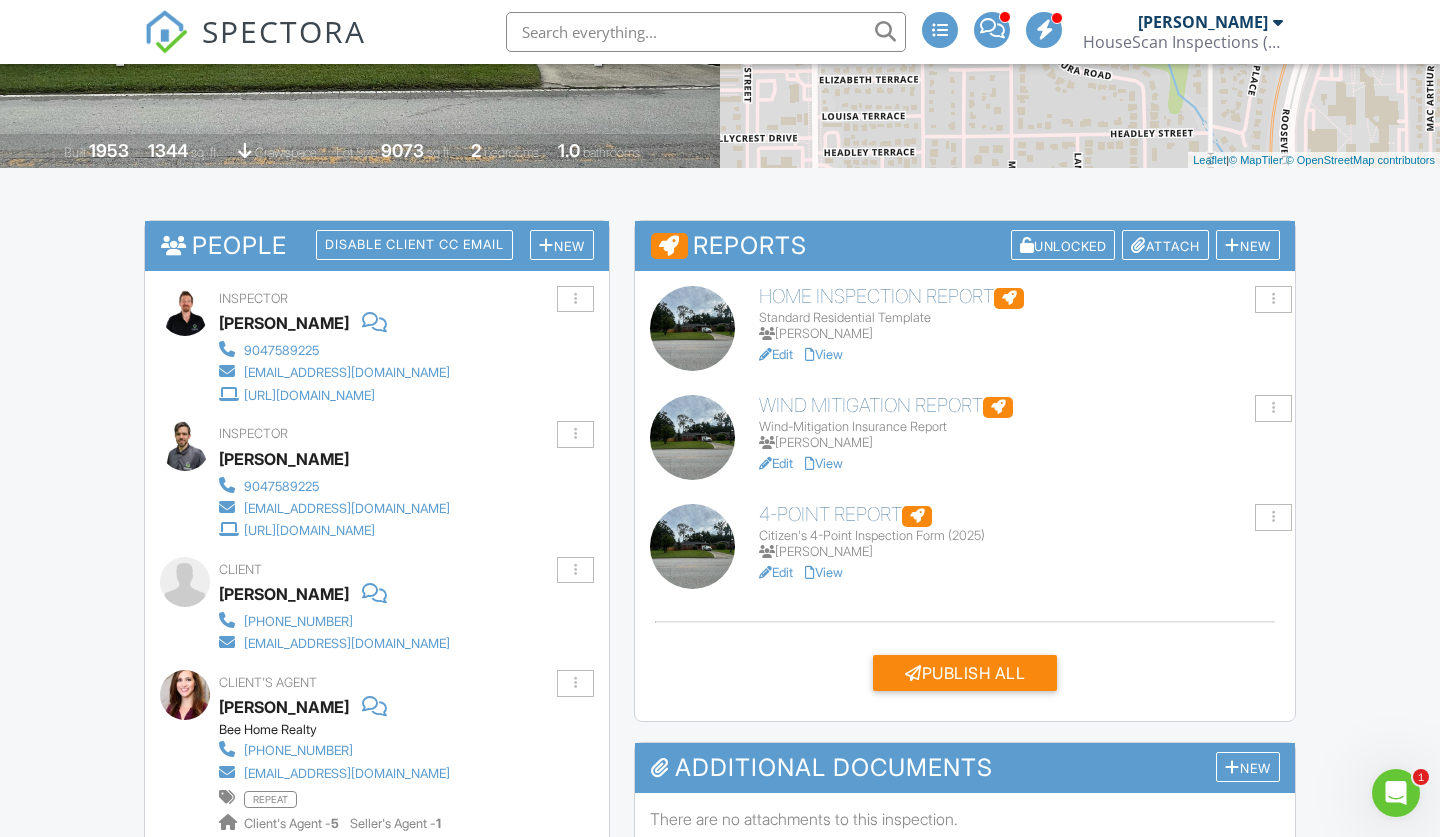 click on "View" at bounding box center [824, 354] 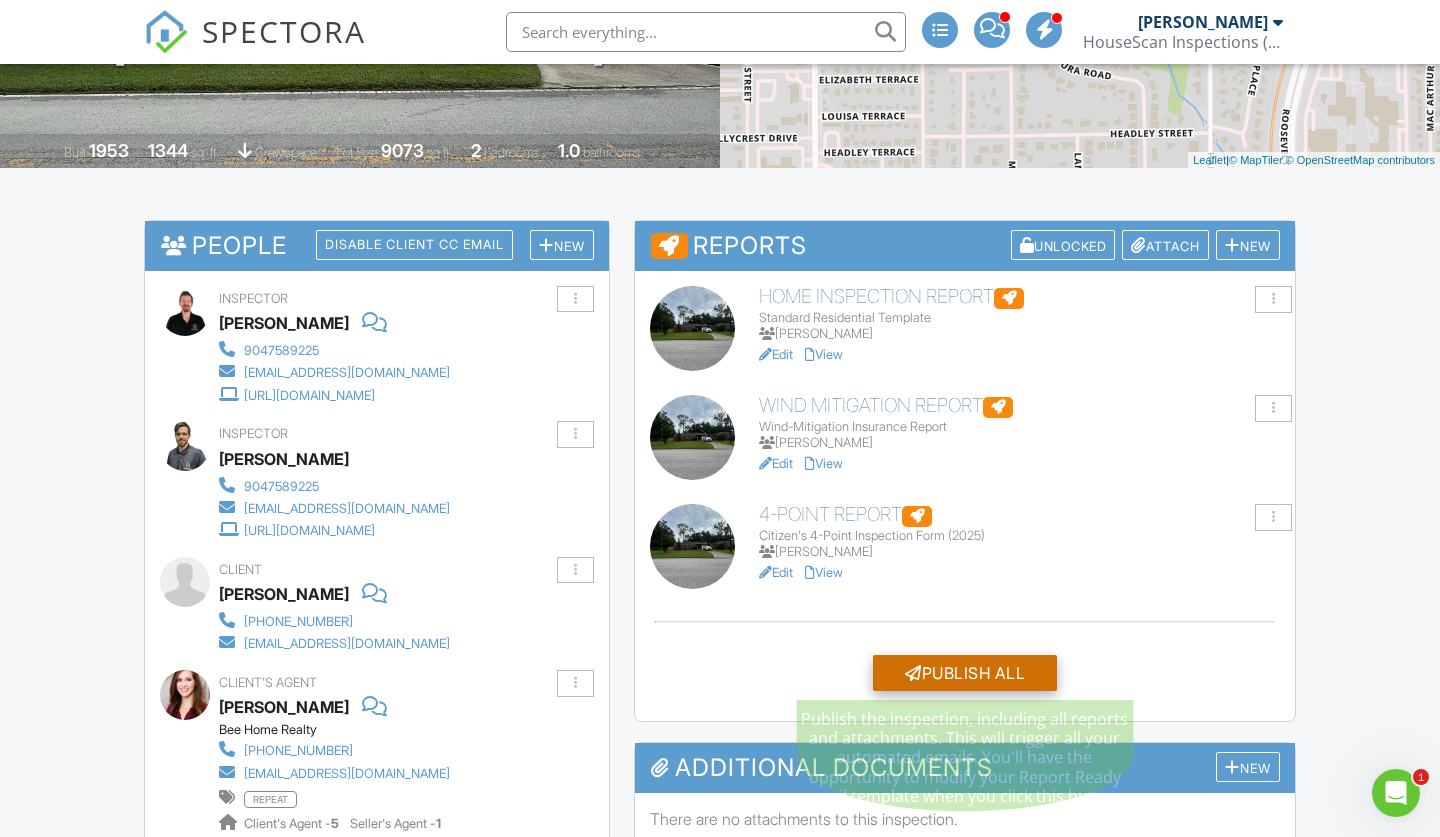 click on "Publish All" at bounding box center (965, 673) 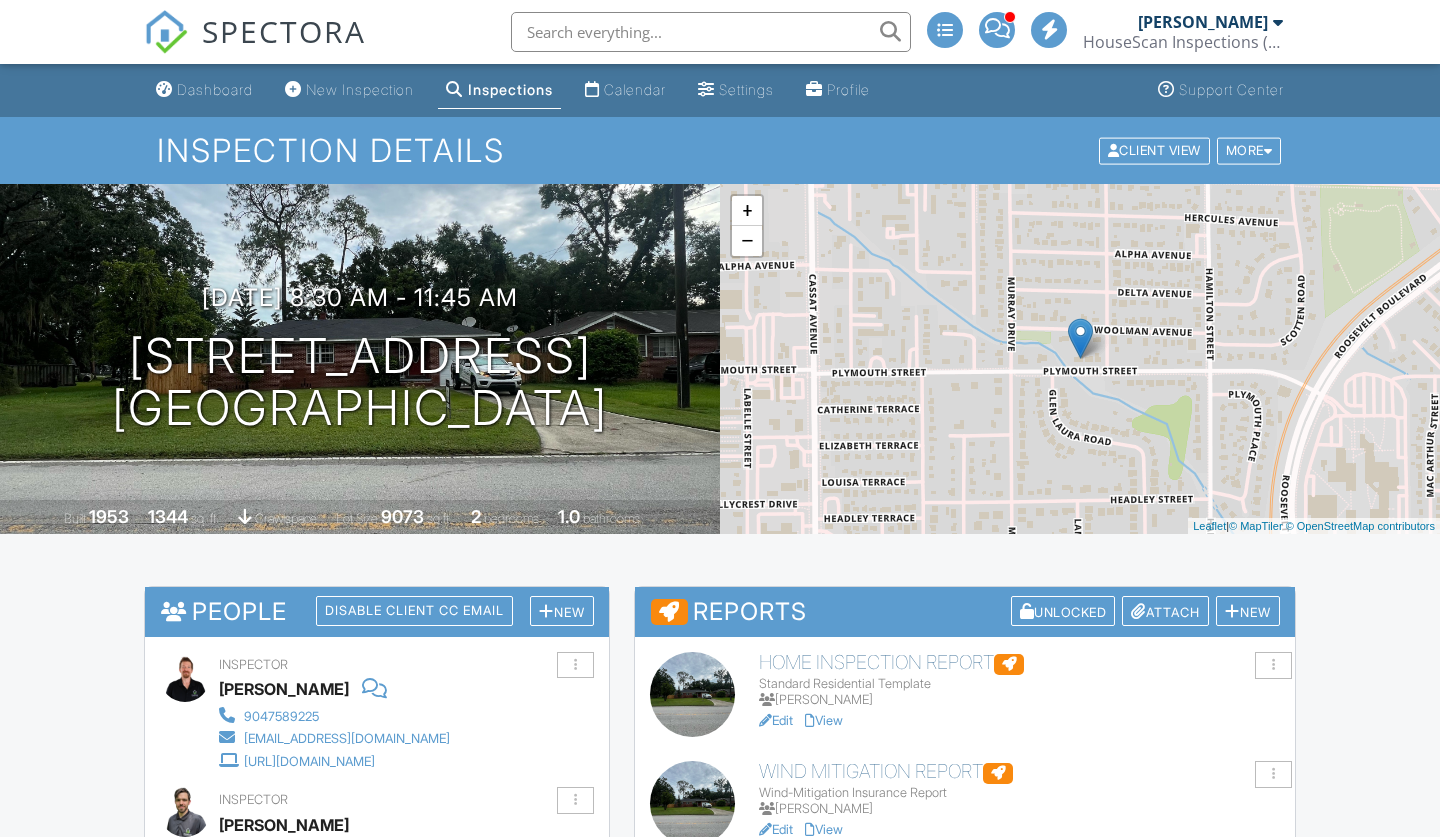 click on "Publish All" at bounding box center (965, 1039) 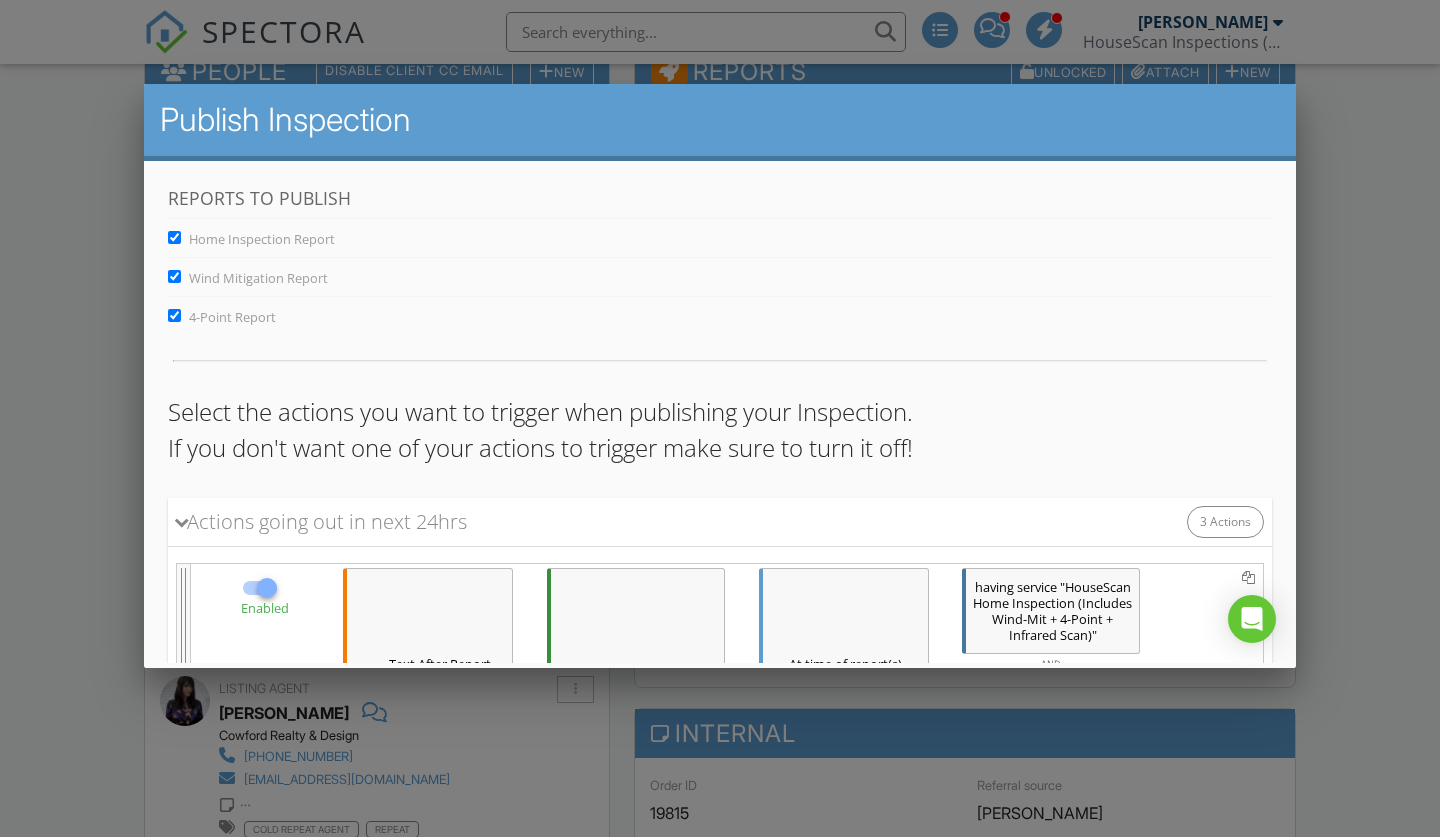 scroll, scrollTop: 884, scrollLeft: 0, axis: vertical 